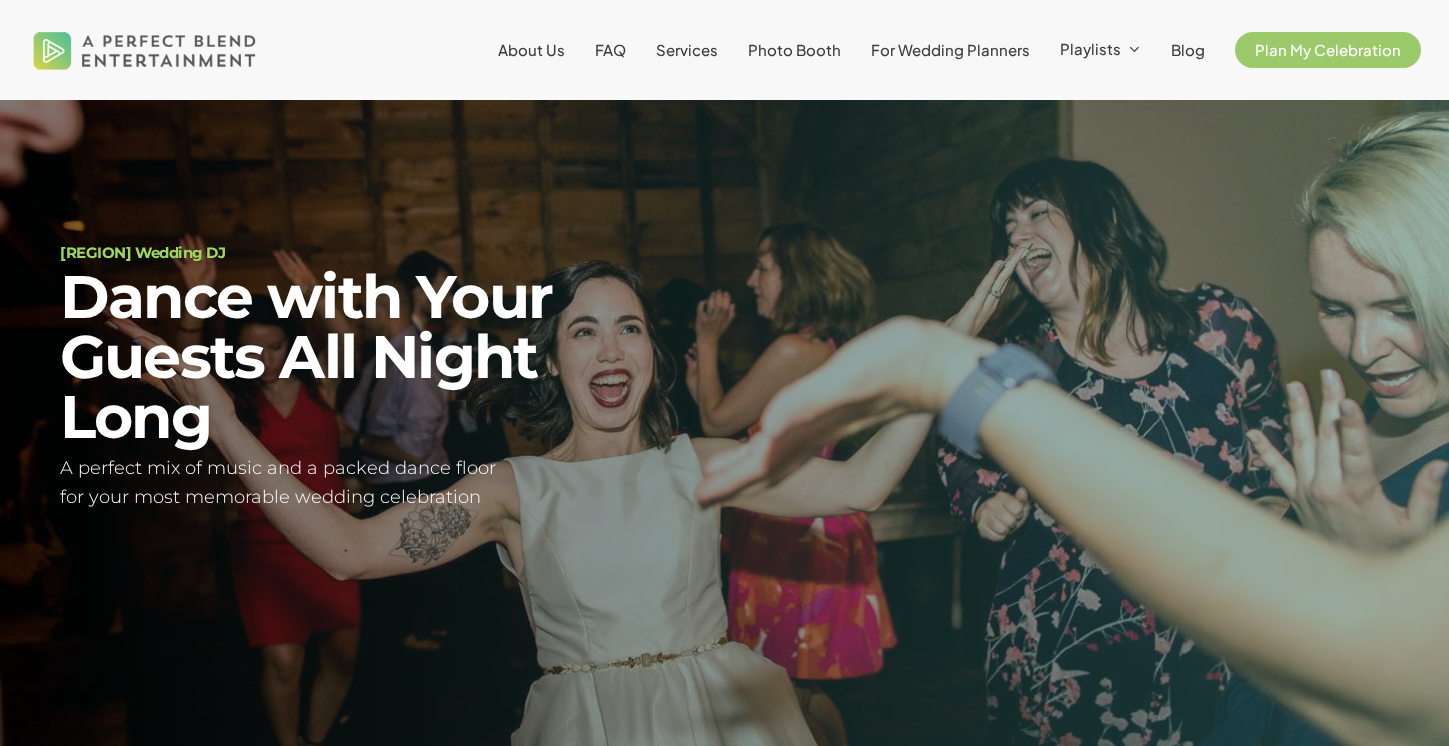 scroll, scrollTop: 0, scrollLeft: 0, axis: both 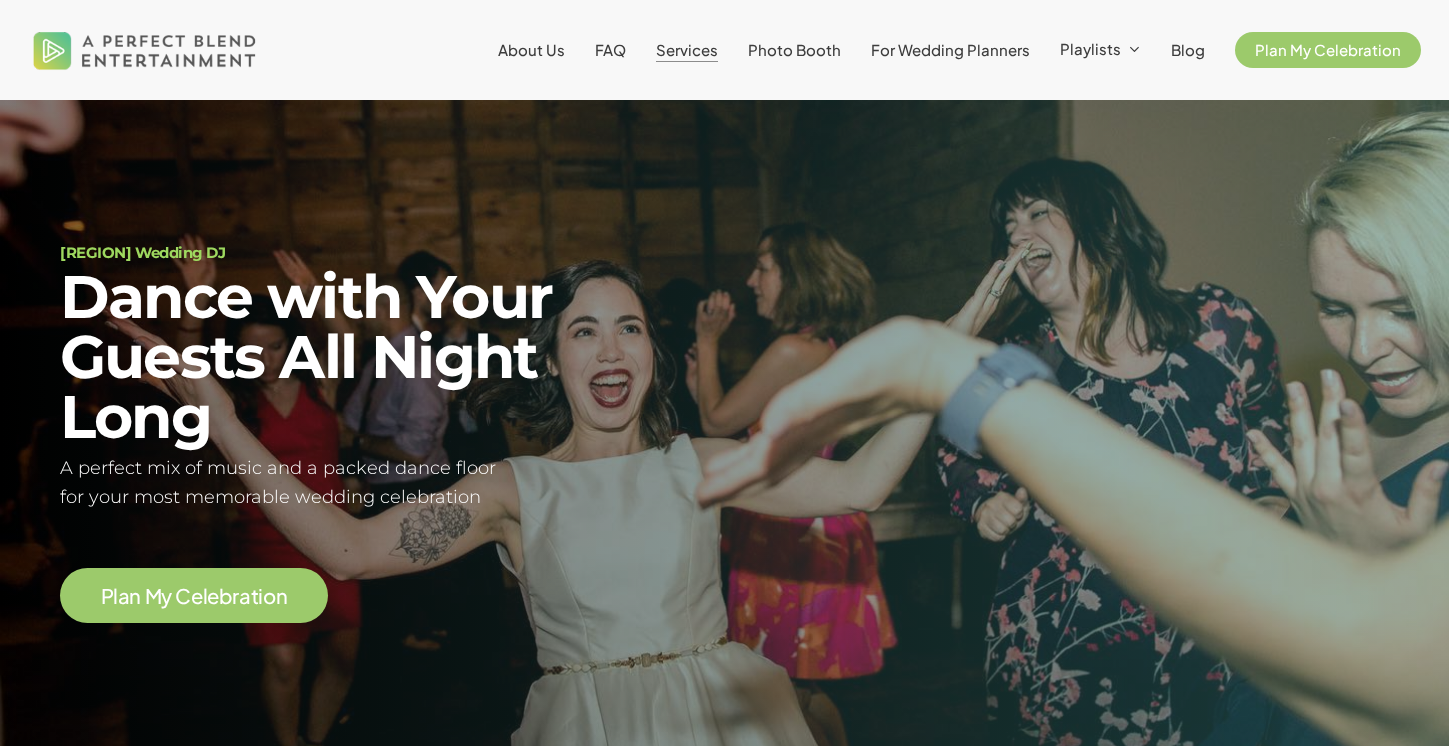 click on "Services" at bounding box center (687, 49) 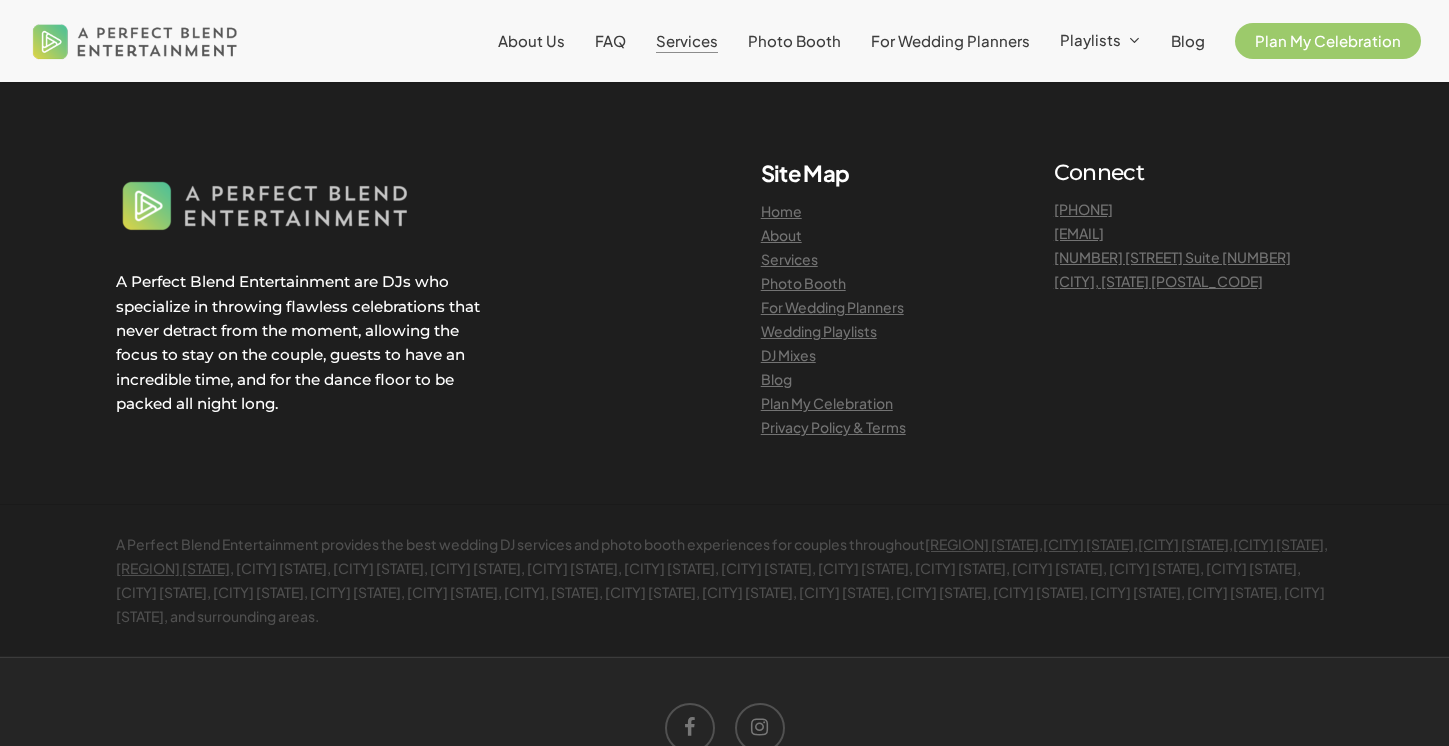 scroll, scrollTop: 4575, scrollLeft: 0, axis: vertical 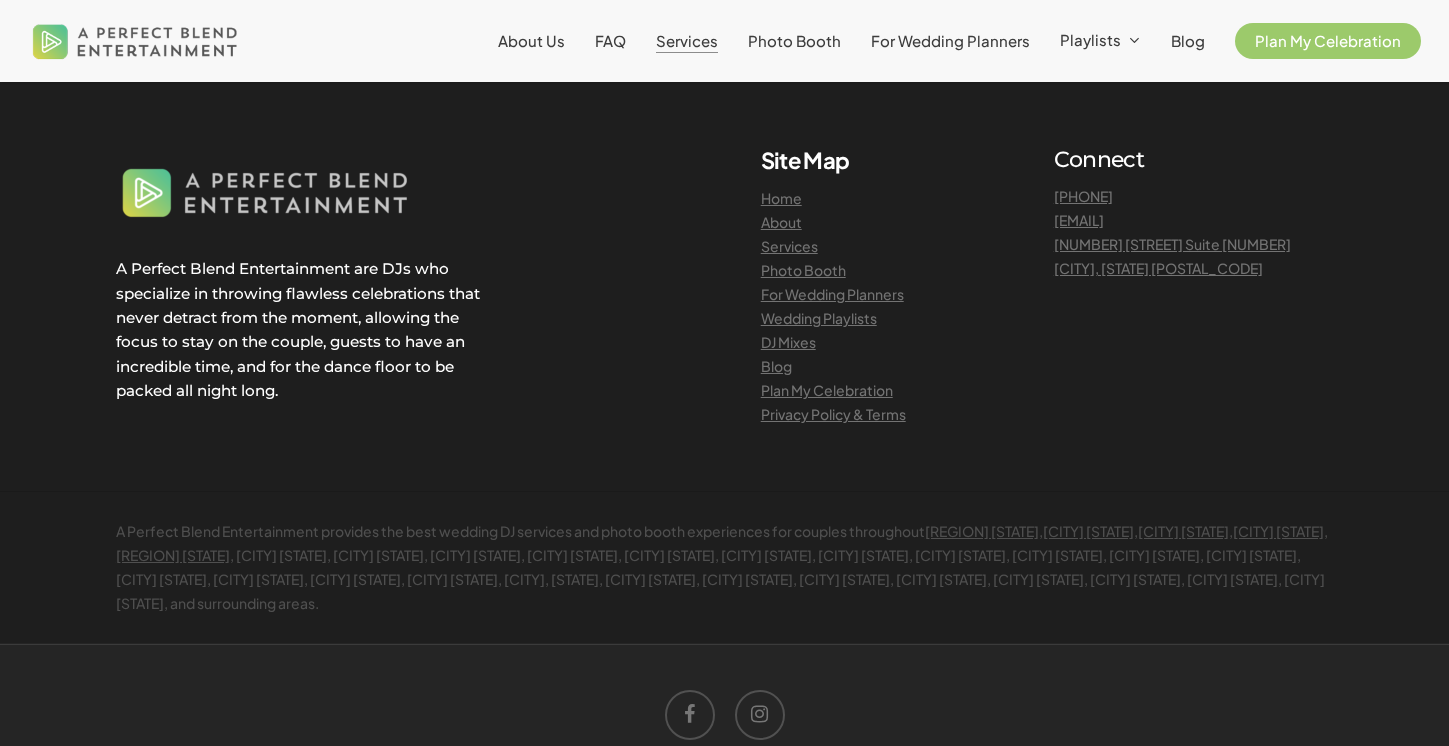 click on "About" at bounding box center [781, 222] 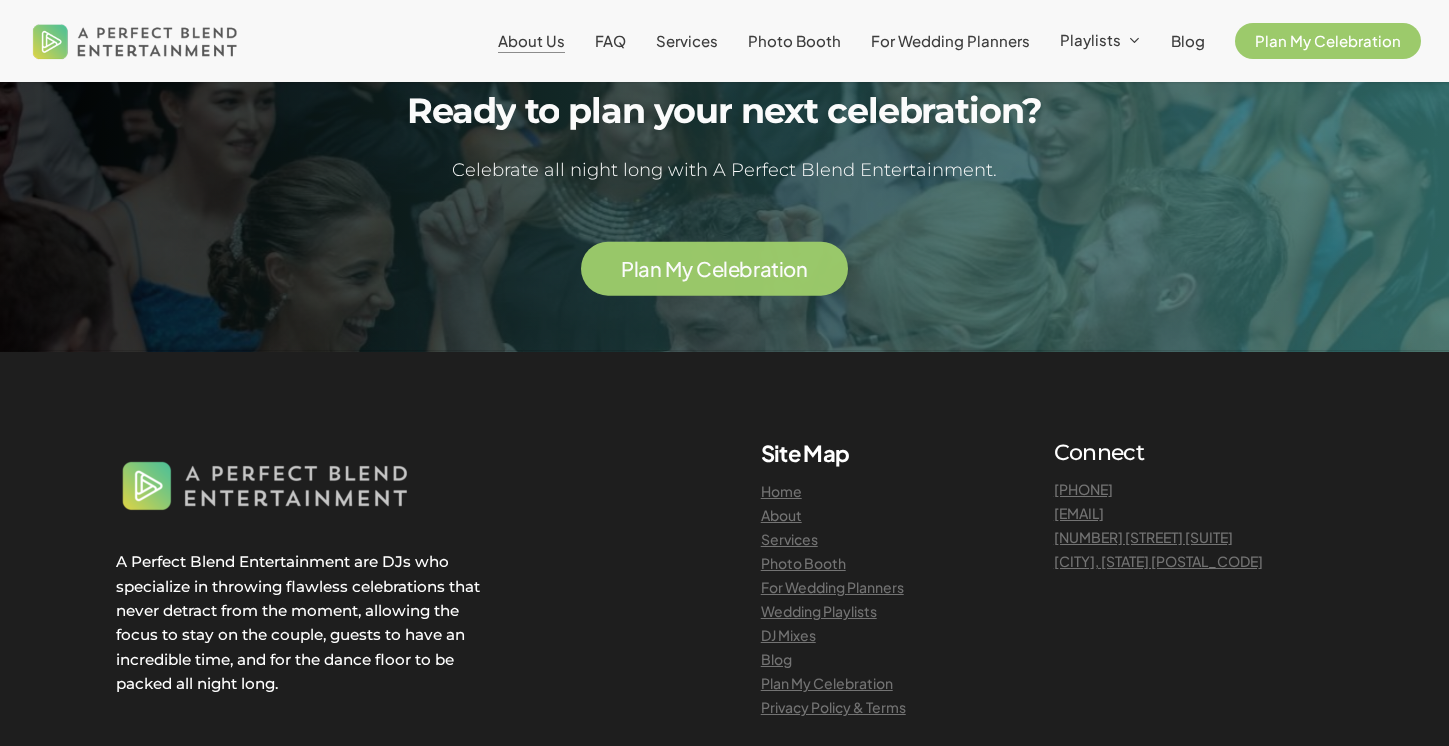 scroll, scrollTop: 5768, scrollLeft: 0, axis: vertical 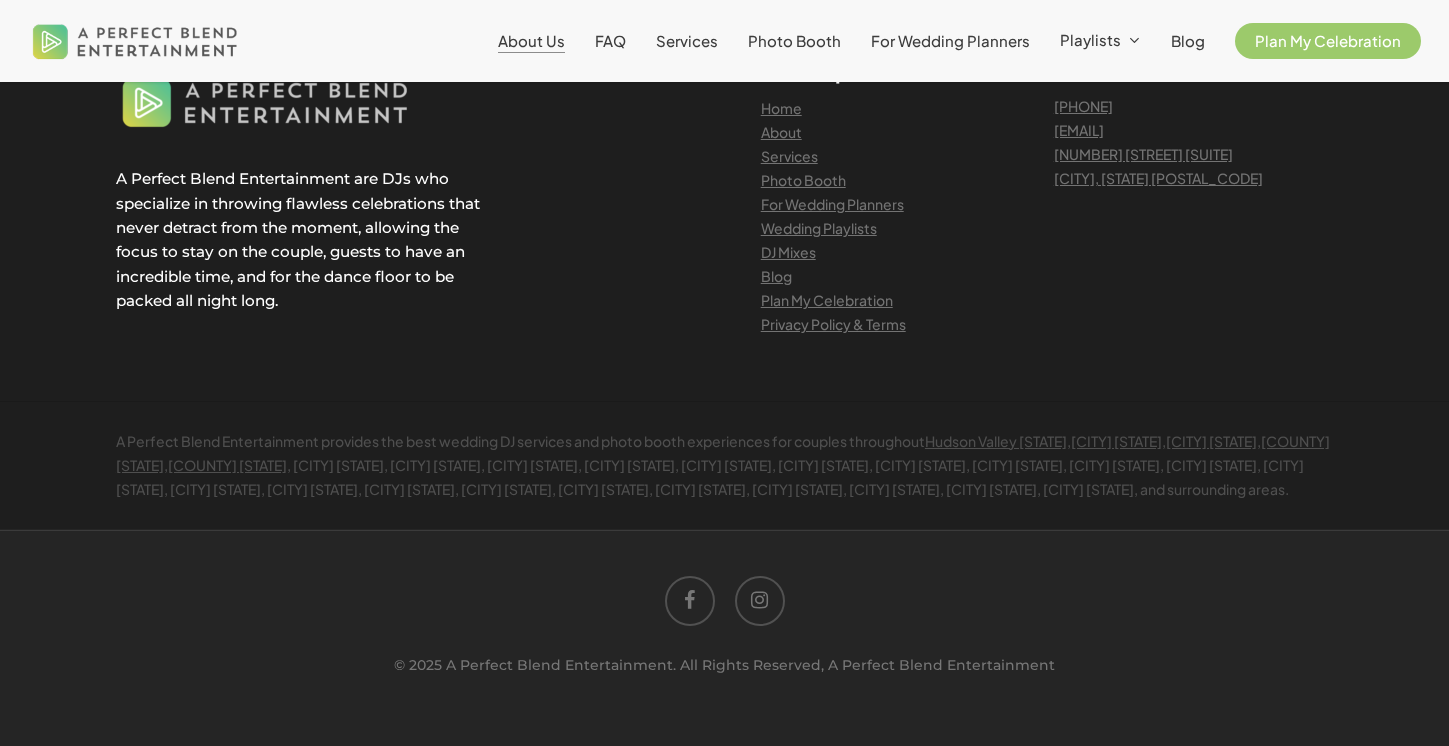 click on "© 2025 A Perfect Blend Entertainment. All Rights Reserved, A Perfect Blend Entertainment" at bounding box center [724, 665] 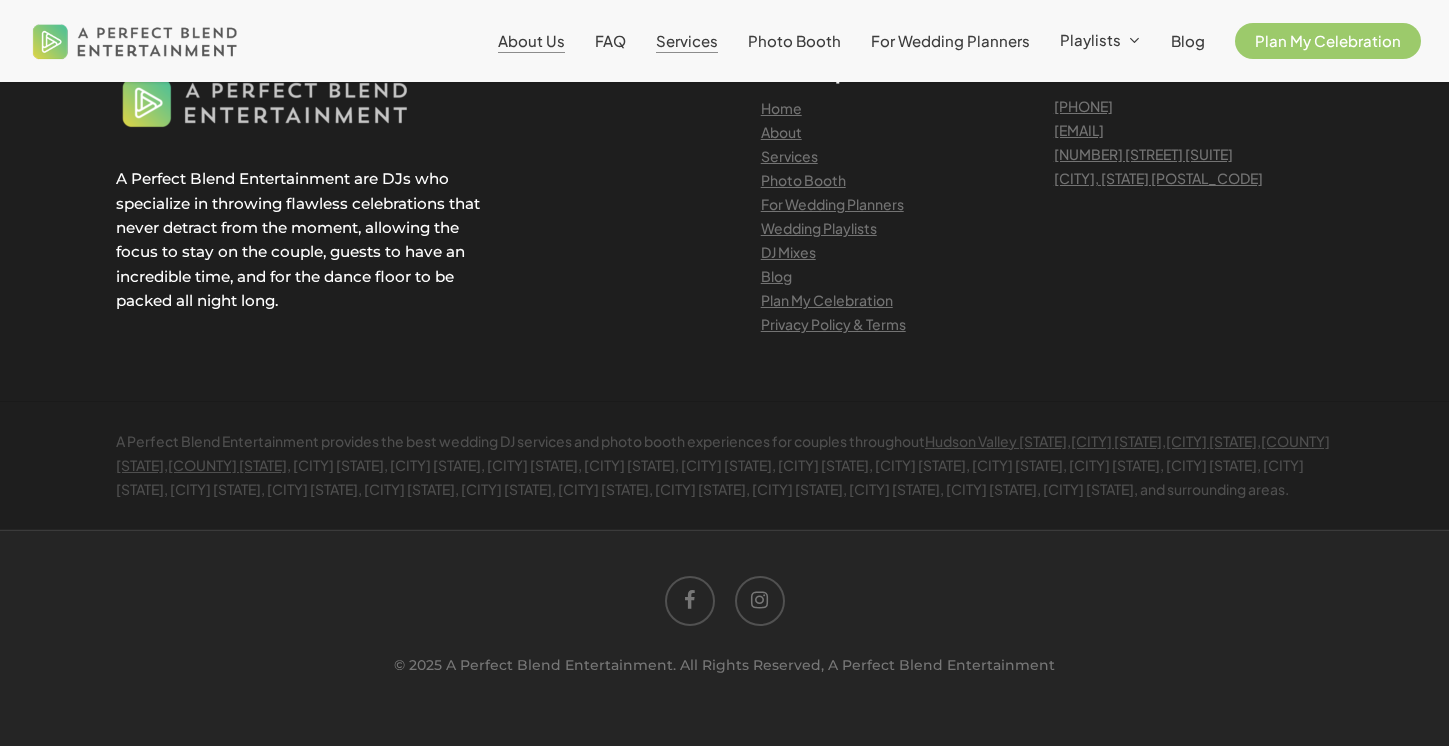 click on "Services" at bounding box center (687, 40) 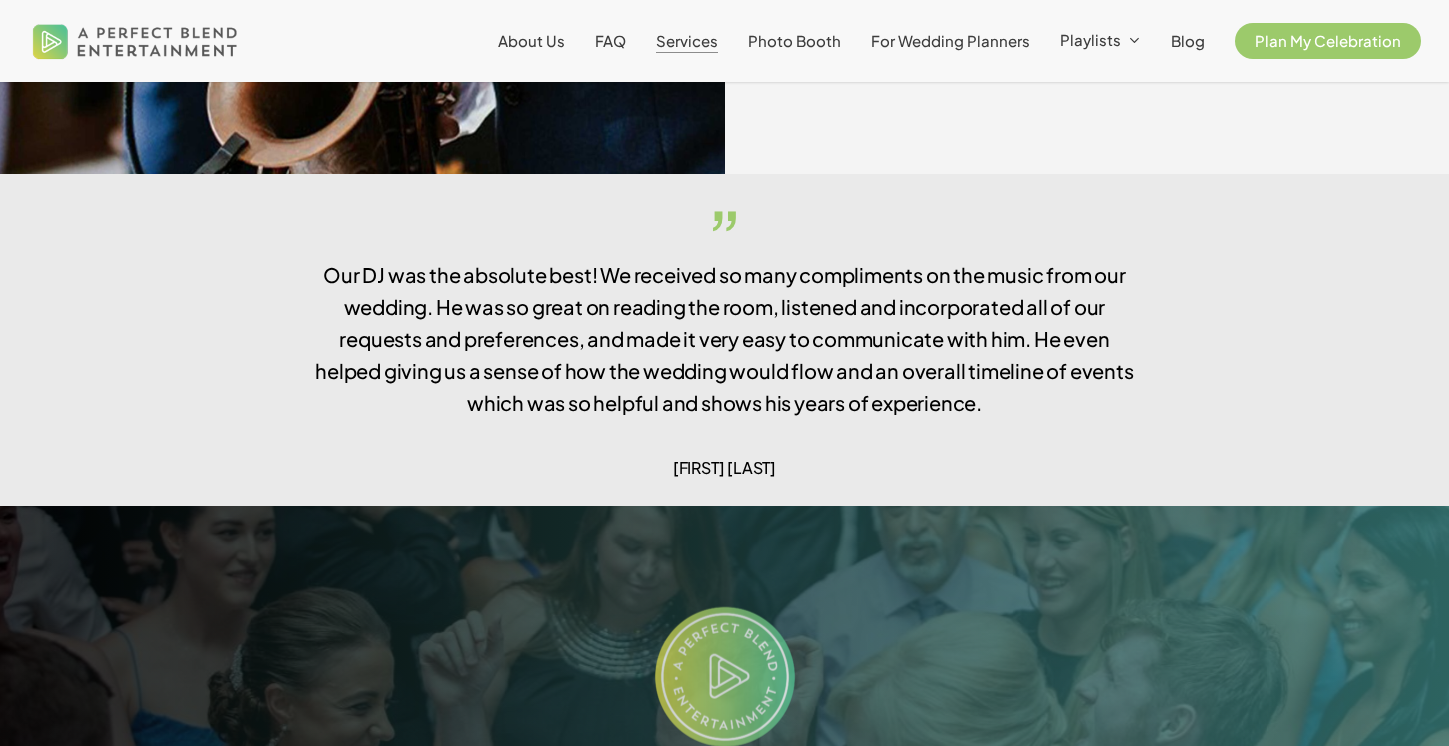 scroll, scrollTop: 3412, scrollLeft: 0, axis: vertical 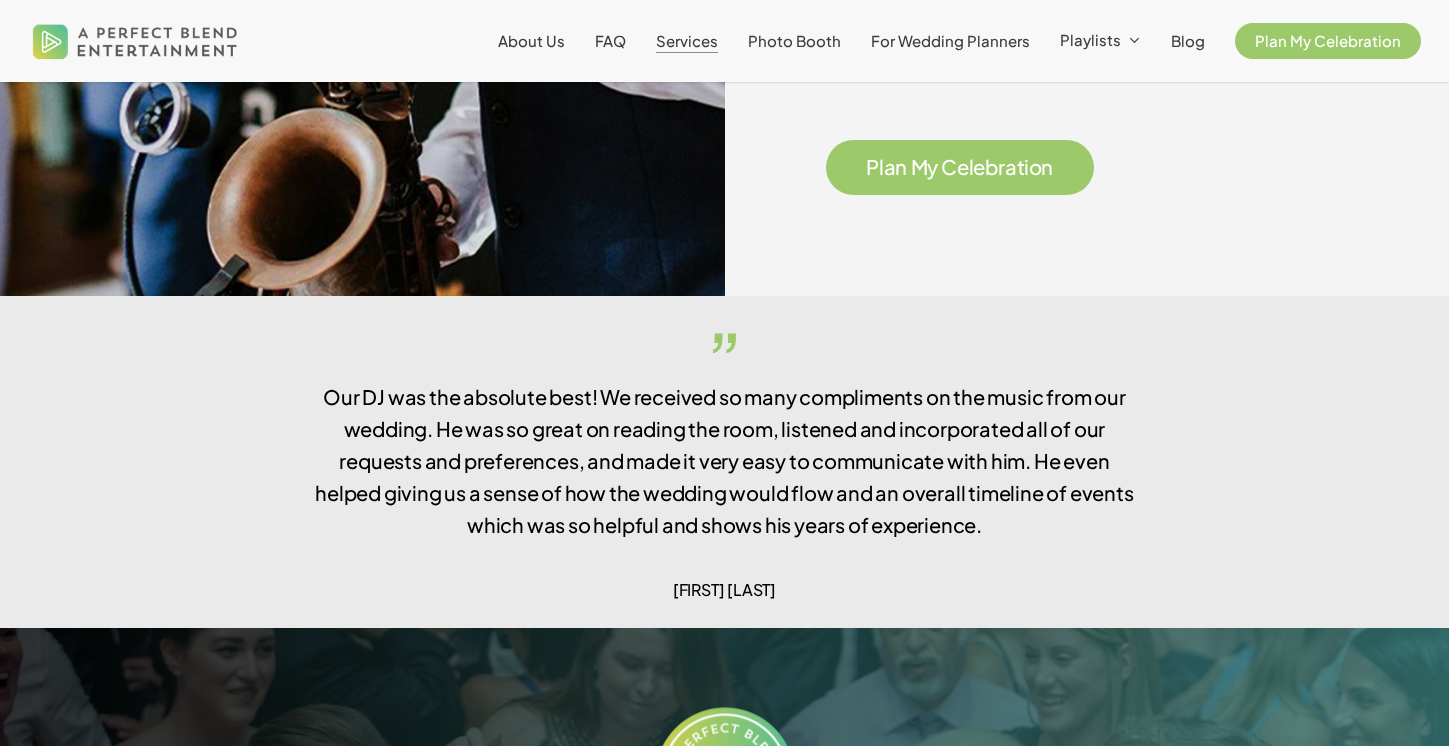click on "e" at bounding box center [963, 167] 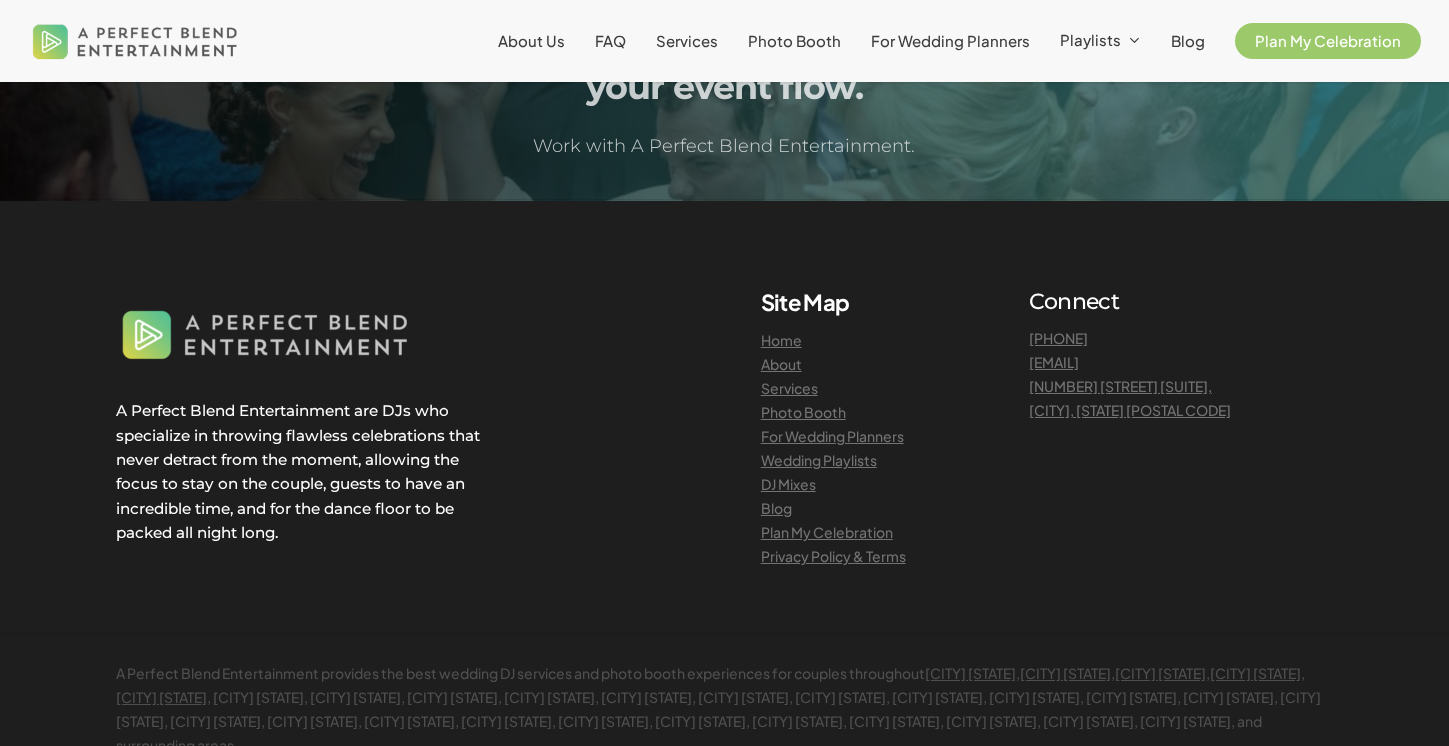 scroll, scrollTop: 2145, scrollLeft: 0, axis: vertical 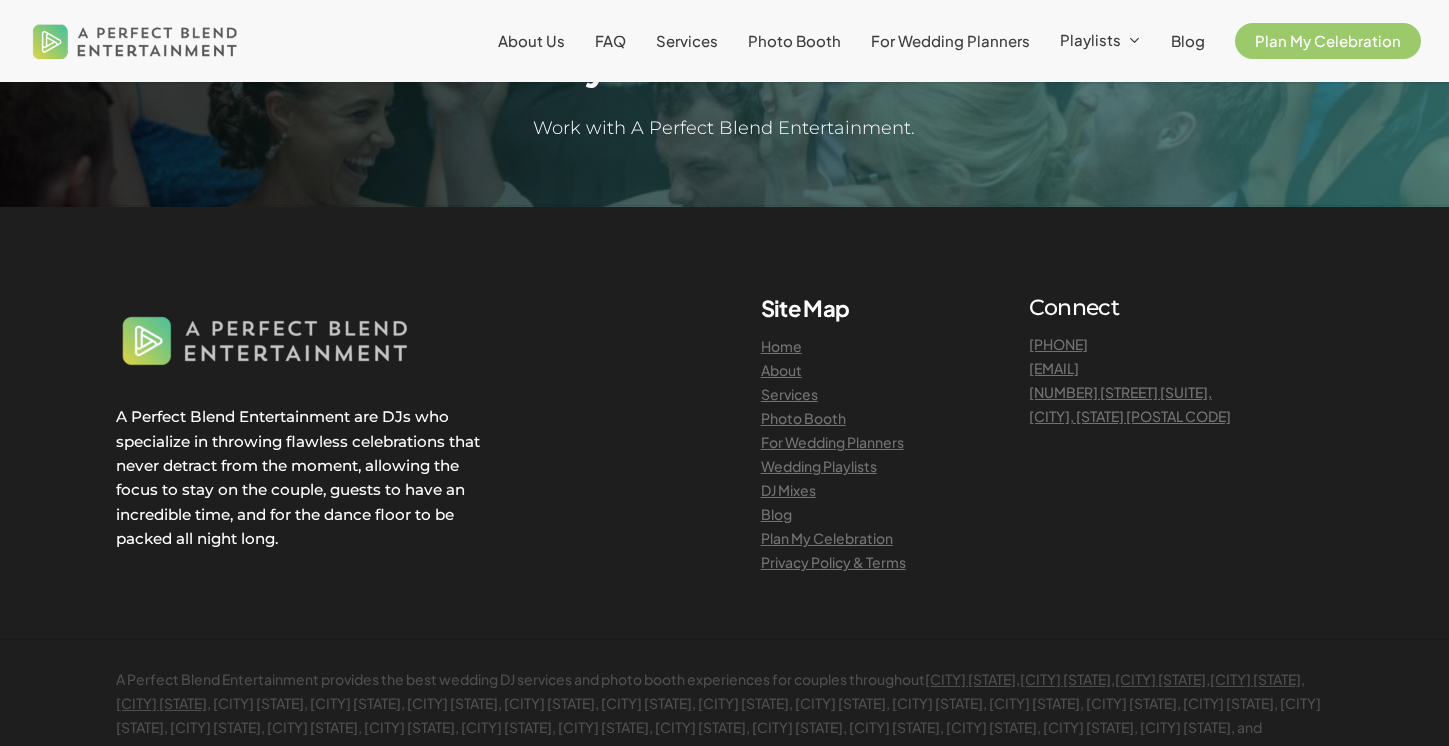 click on "Blog" at bounding box center (776, 514) 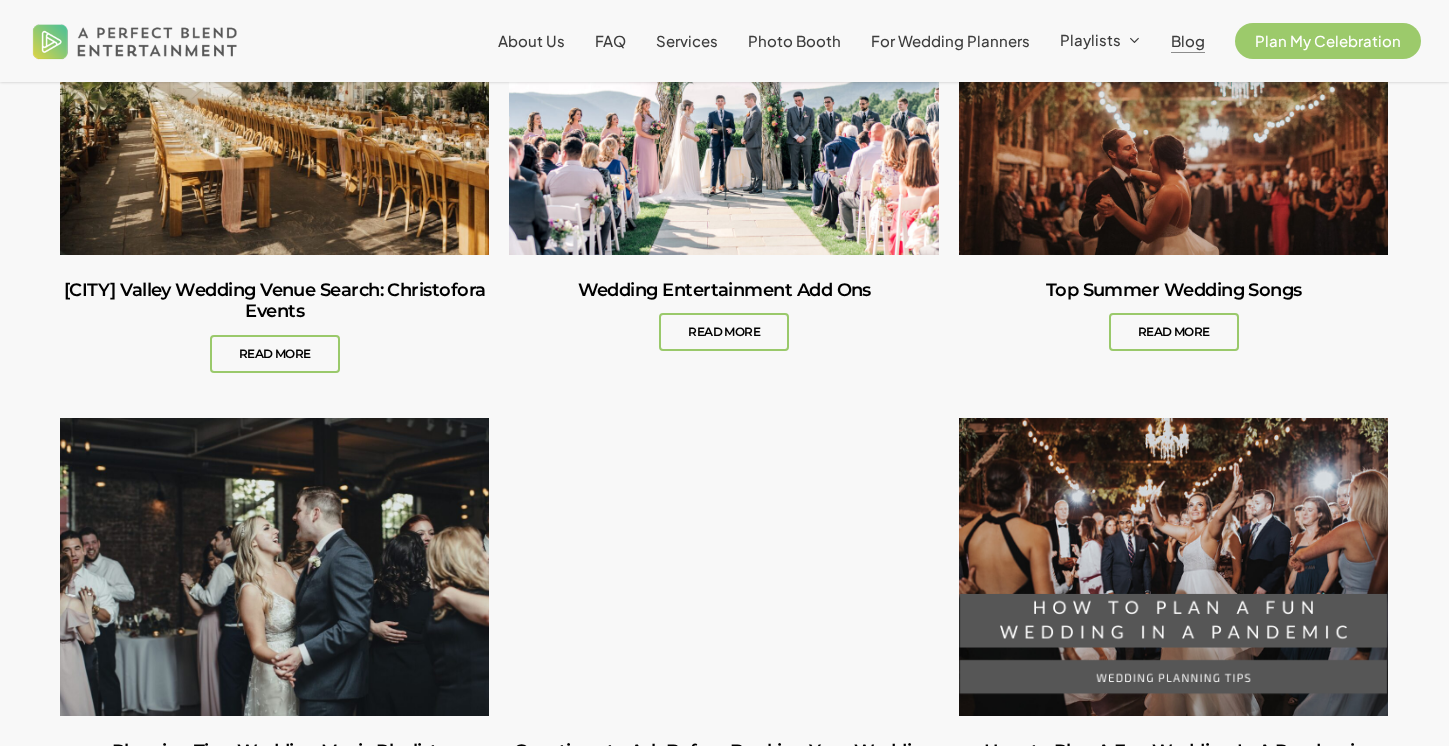 scroll, scrollTop: 1174, scrollLeft: 0, axis: vertical 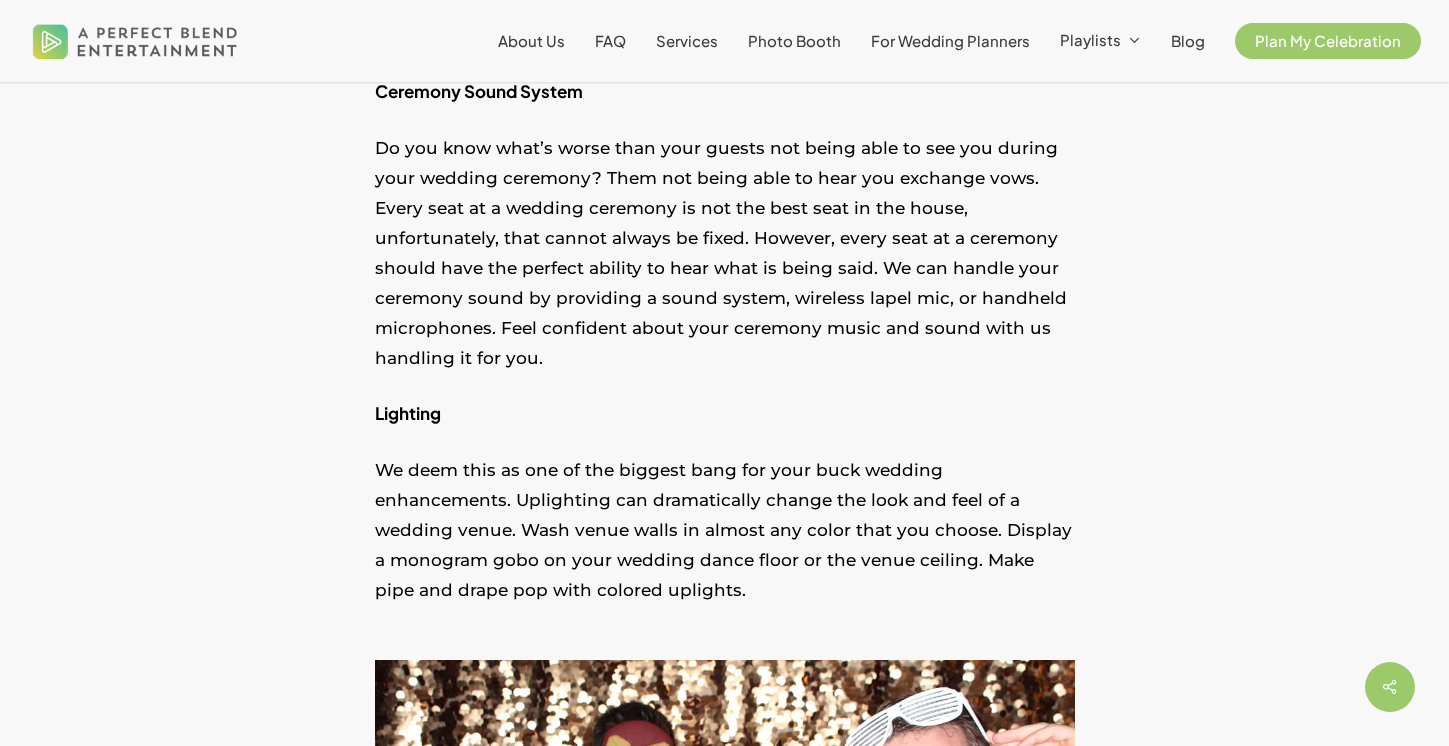 click on "Do you know what’s worse than your guests not being able to see you during your wedding ceremony? Them not being able to hear you exchange vows. Every seat at a wedding ceremony is not the best seat in the house, unfortunately, that cannot always be fixed. However, every seat at a ceremony should have the perfect ability to hear what is being said. We can handle your ceremony sound by providing a sound system, wireless lapel mic, or handheld microphones. Feel confident about your ceremony music and sound with us handling it for you." at bounding box center [725, 266] 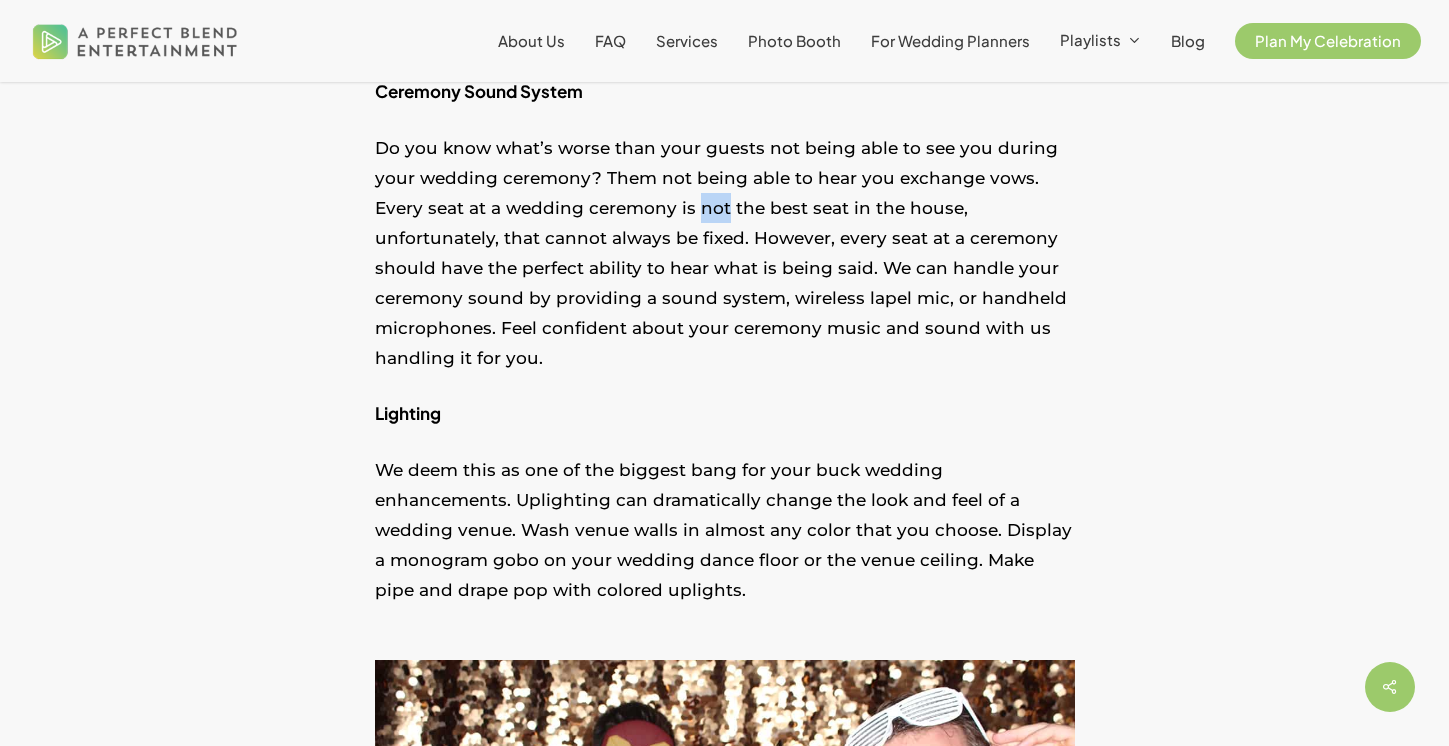 click on "Do you know what’s worse than your guests not being able to see you during your wedding ceremony? Them not being able to hear you exchange vows. Every seat at a wedding ceremony is not the best seat in the house, unfortunately, that cannot always be fixed. However, every seat at a ceremony should have the perfect ability to hear what is being said. We can handle your ceremony sound by providing a sound system, wireless lapel mic, or handheld microphones. Feel confident about your ceremony music and sound with us handling it for you." at bounding box center [725, 266] 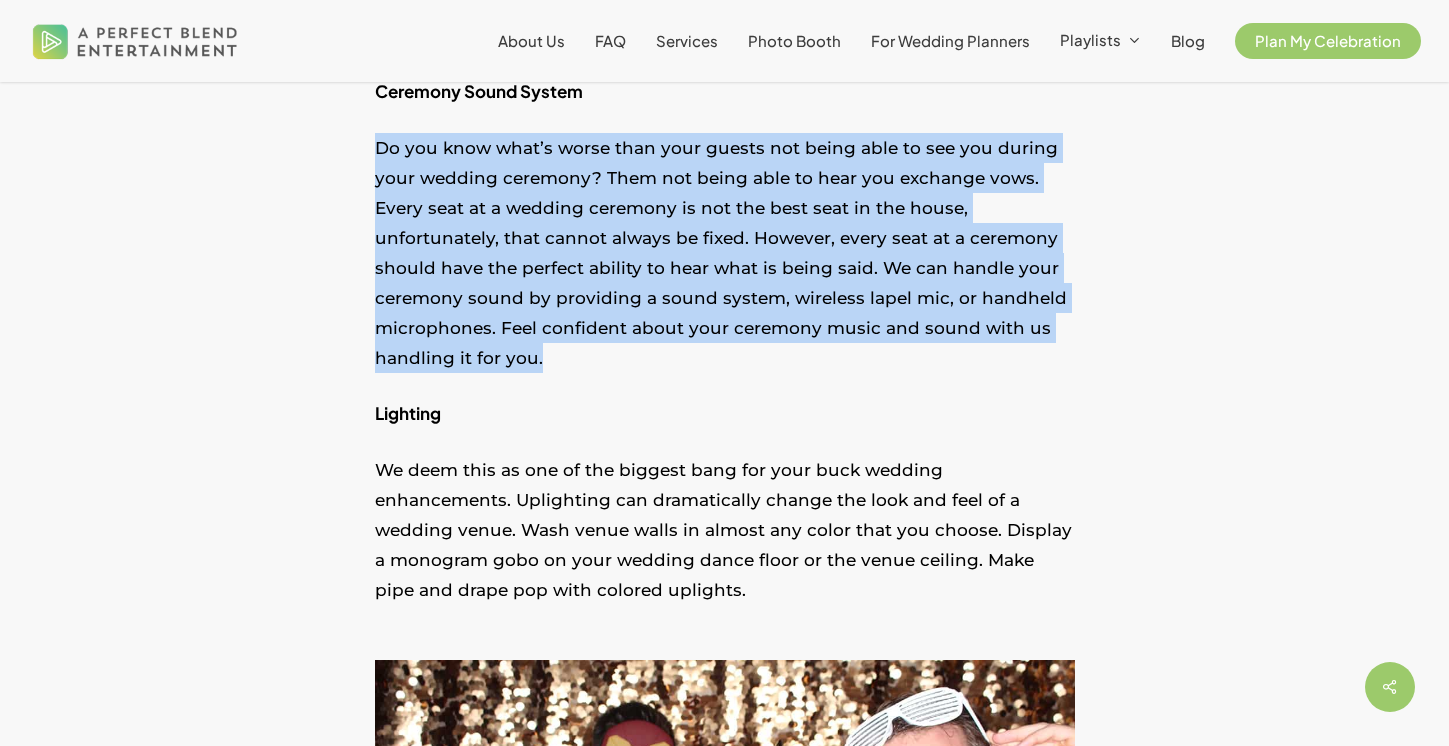 click on "Do you know what’s worse than your guests not being able to see you during your wedding ceremony? Them not being able to hear you exchange vows. Every seat at a wedding ceremony is not the best seat in the house, unfortunately, that cannot always be fixed. However, every seat at a ceremony should have the perfect ability to hear what is being said. We can handle your ceremony sound by providing a sound system, wireless lapel mic, or handheld microphones. Feel confident about your ceremony music and sound with us handling it for you." at bounding box center (725, 266) 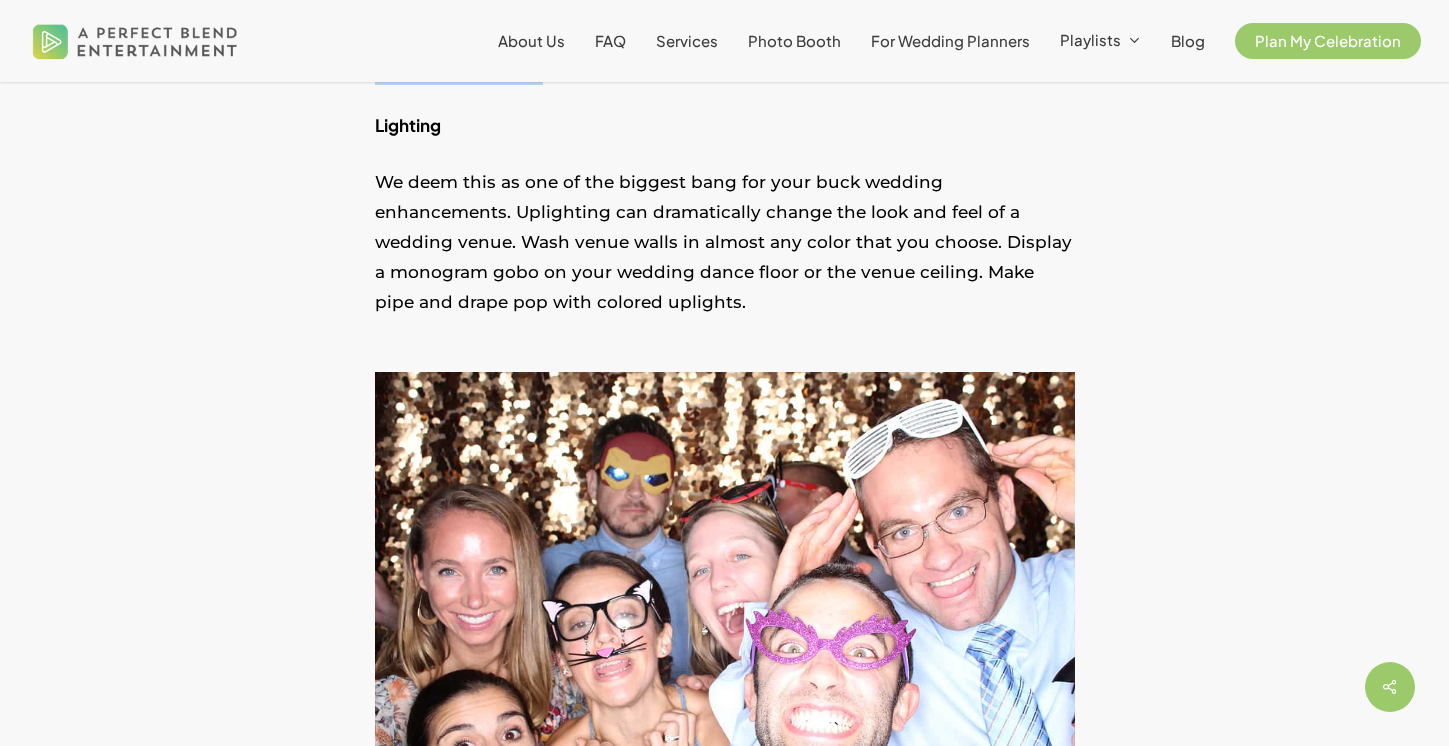 scroll, scrollTop: 1369, scrollLeft: 0, axis: vertical 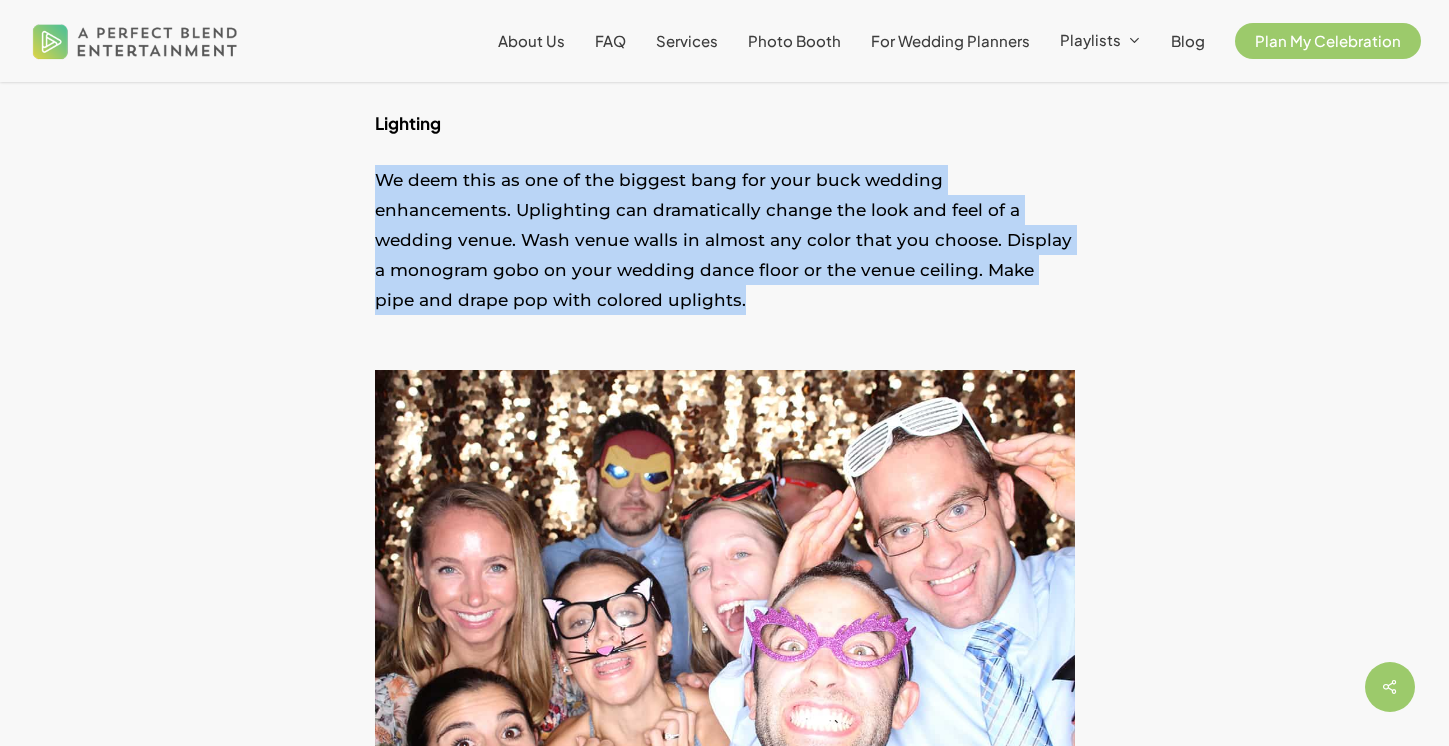drag, startPoint x: 760, startPoint y: 321, endPoint x: 576, endPoint y: 144, distance: 255.31354 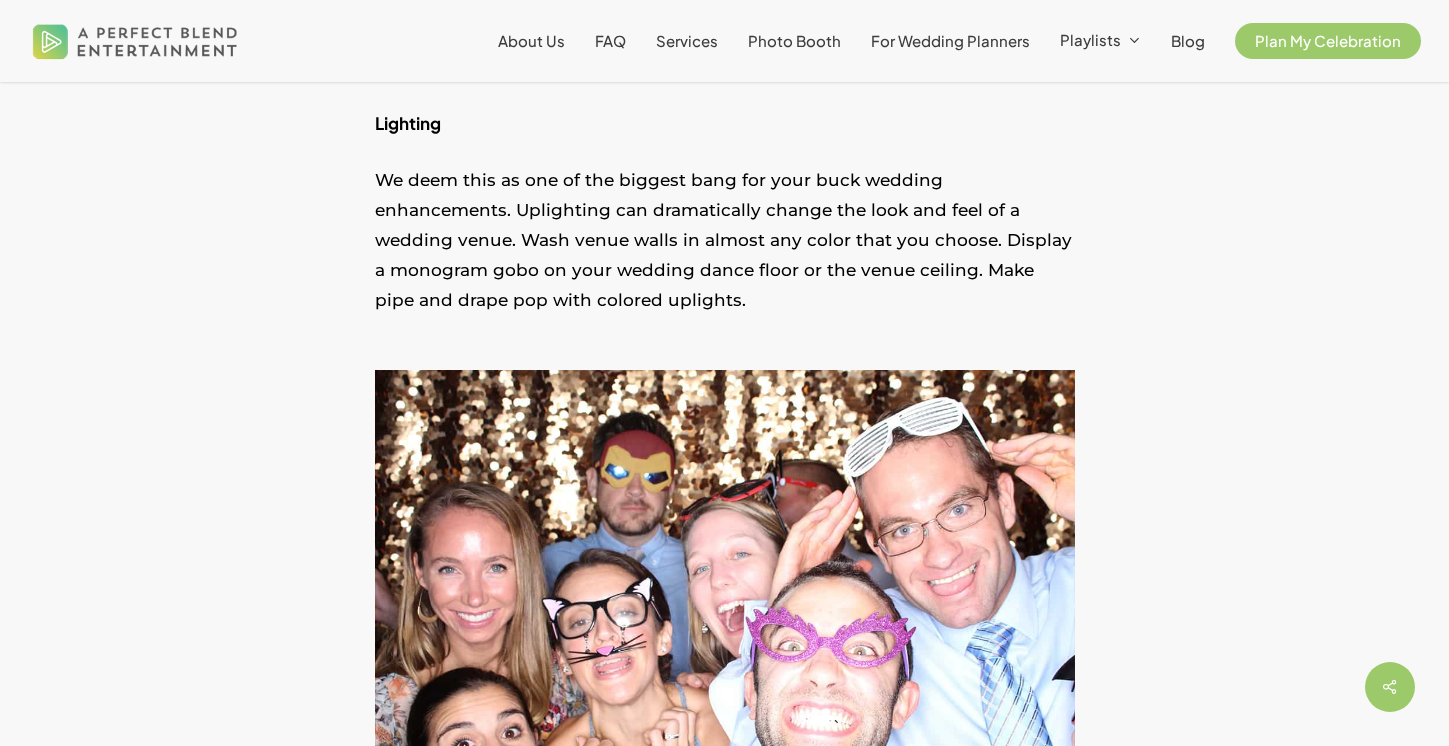 click on "Lighting" at bounding box center [725, 136] 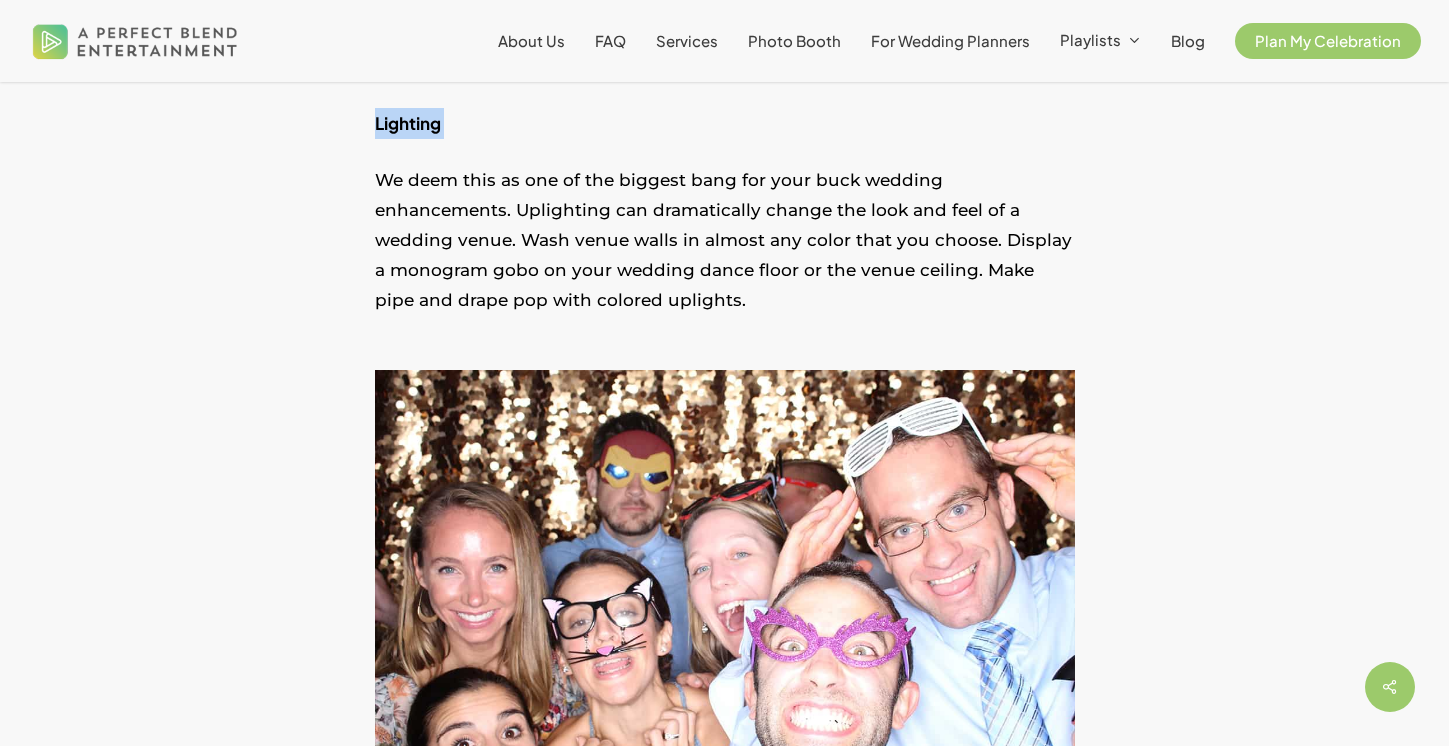 click on "Lighting" at bounding box center [725, 136] 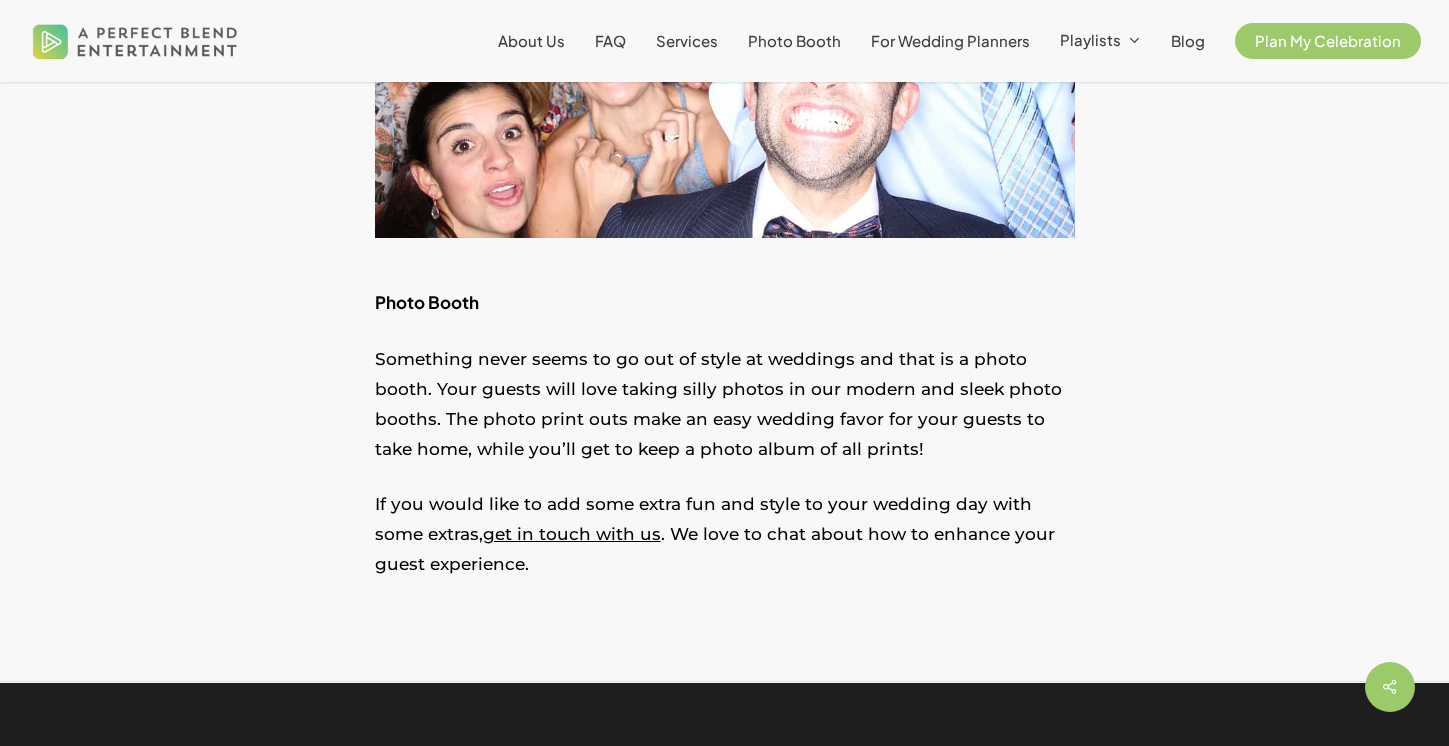 scroll, scrollTop: 1965, scrollLeft: 0, axis: vertical 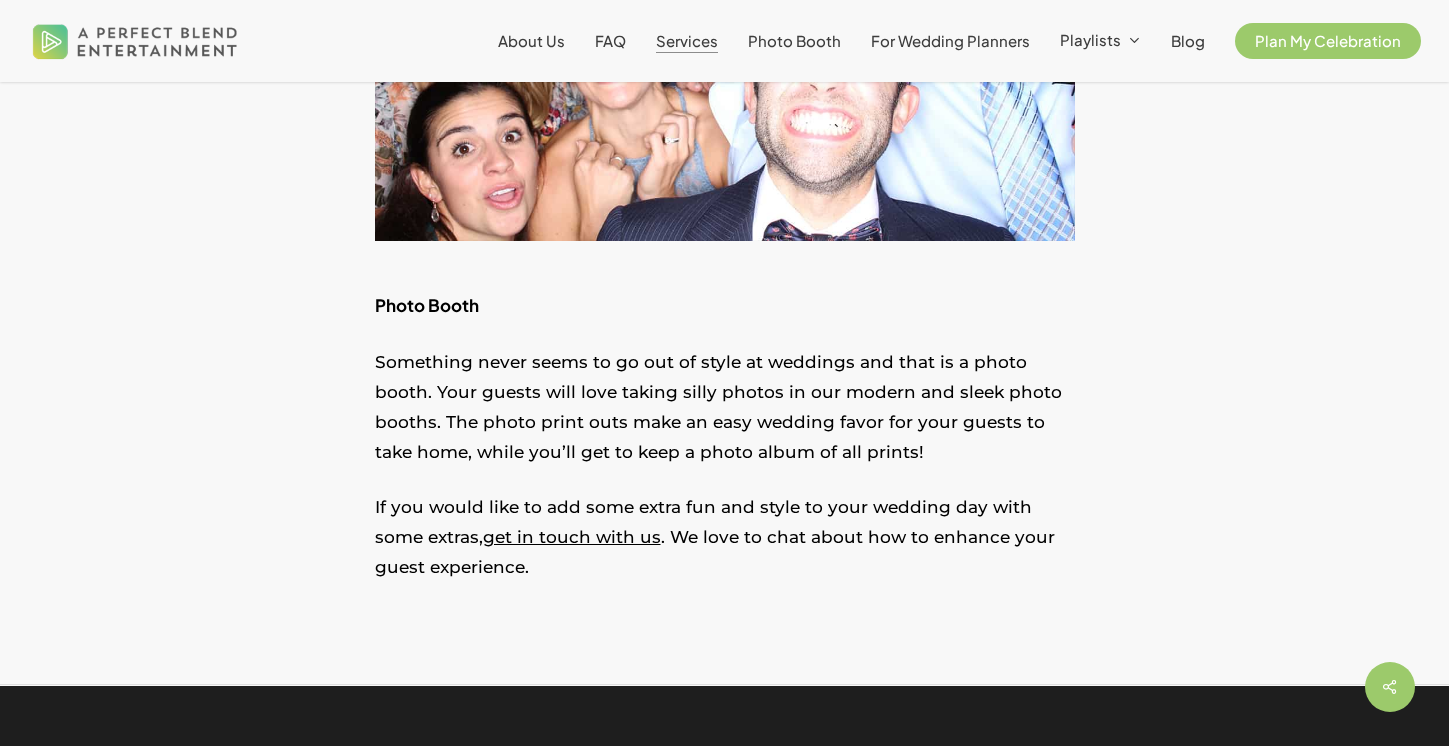click on "Services" at bounding box center [687, 40] 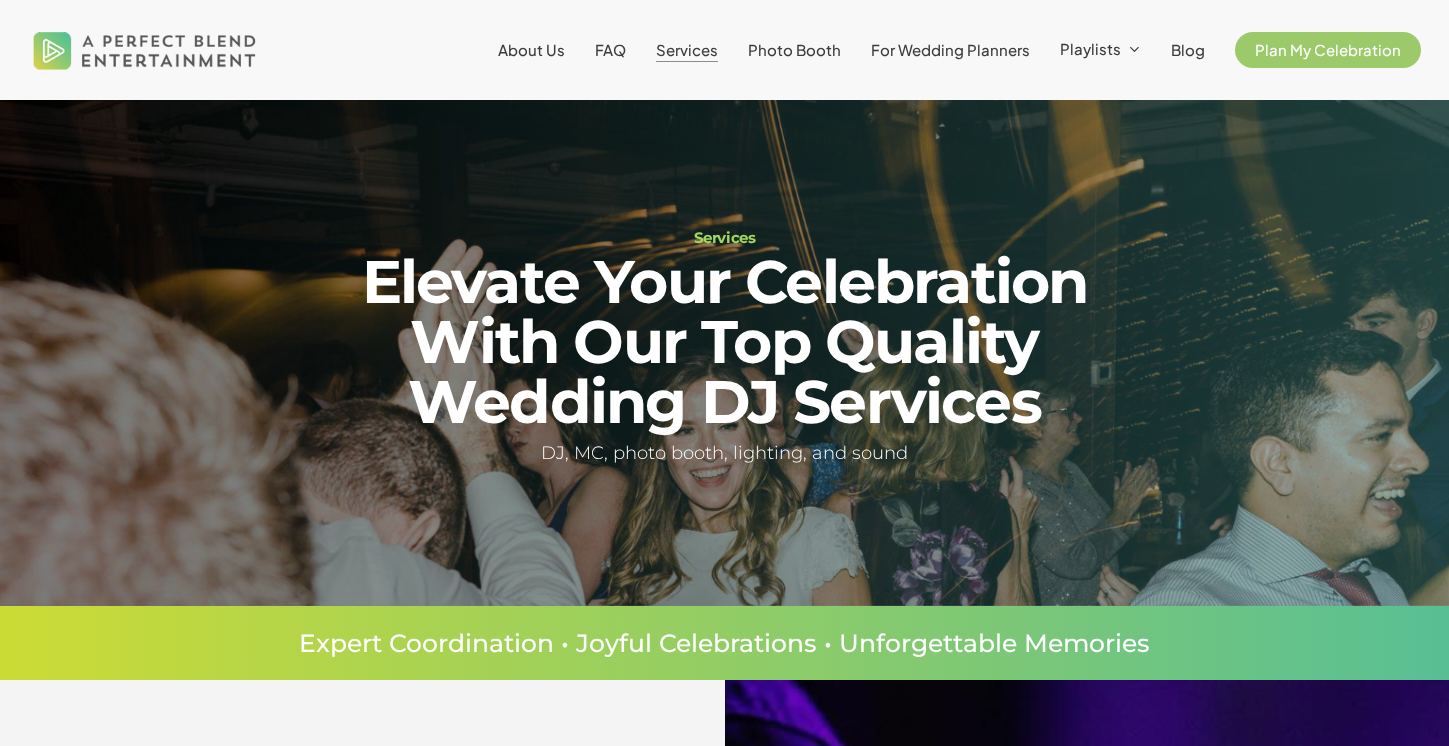 scroll, scrollTop: 0, scrollLeft: 0, axis: both 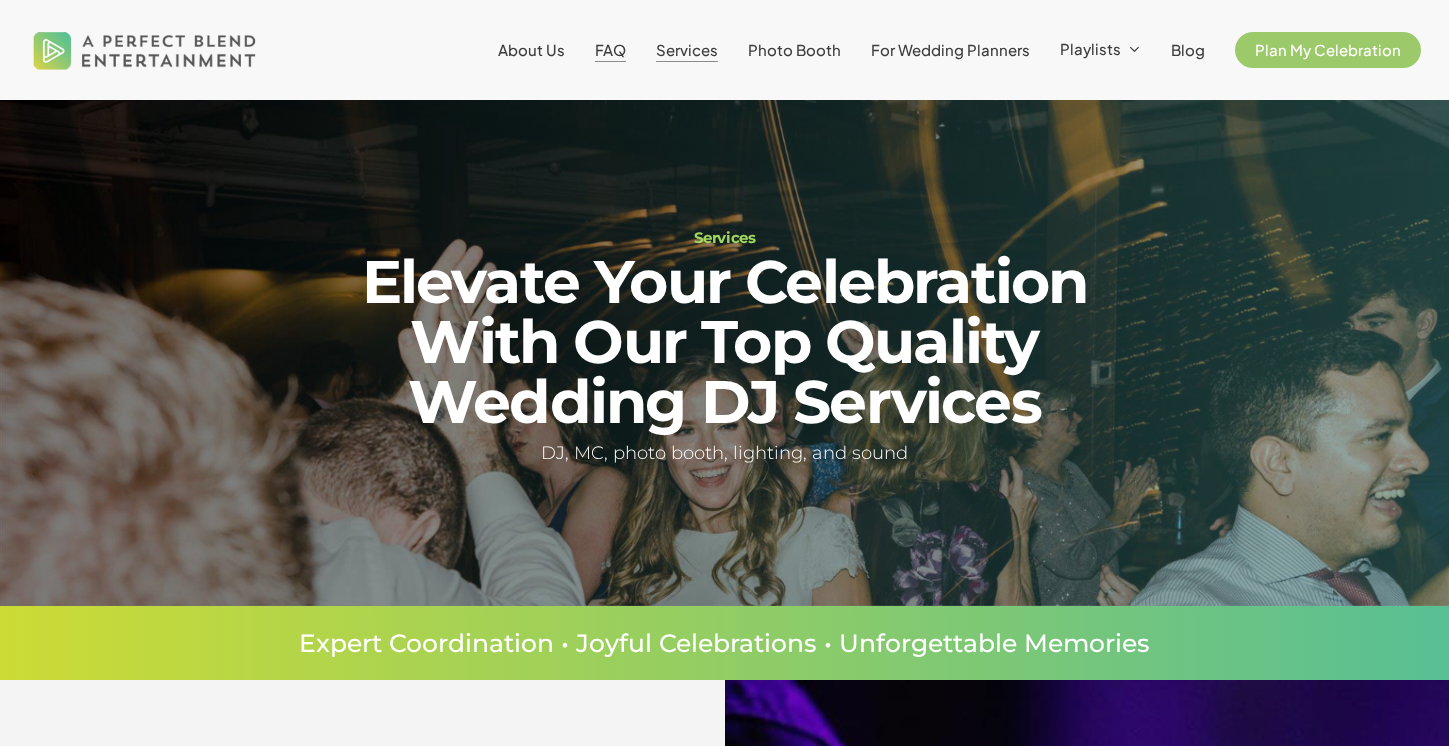 click on "FAQ" at bounding box center (610, 49) 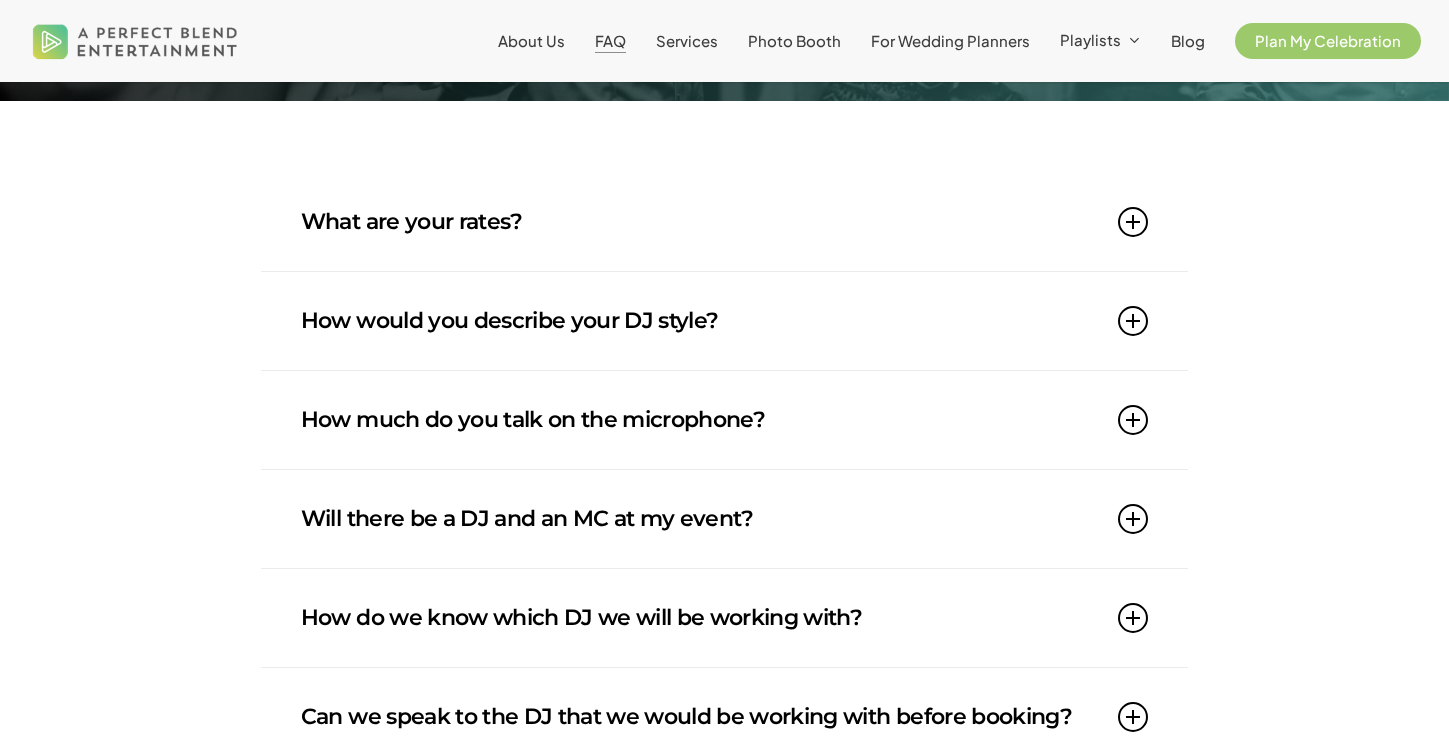 scroll, scrollTop: 274, scrollLeft: 0, axis: vertical 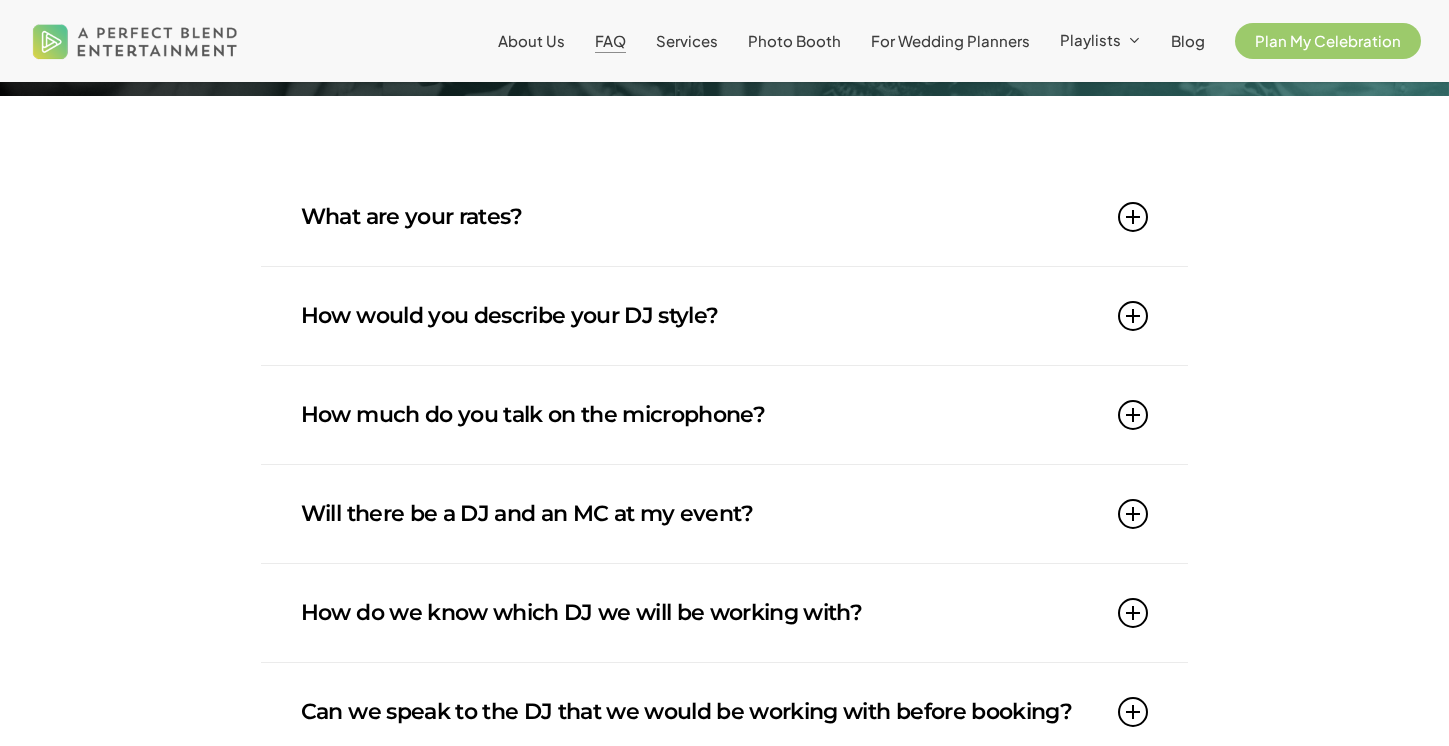 click on "What are your rates?" at bounding box center (724, 217) 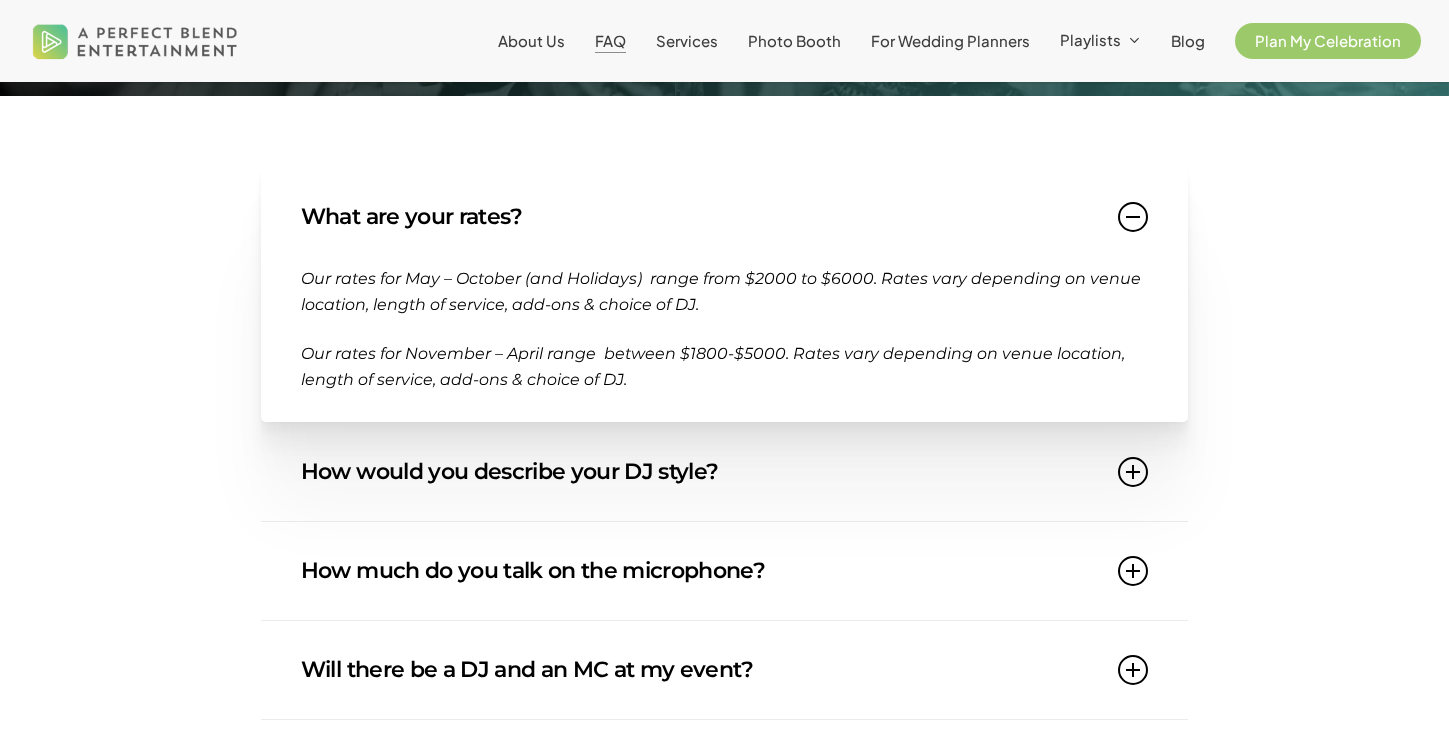 drag, startPoint x: 736, startPoint y: 301, endPoint x: 387, endPoint y: 288, distance: 349.24203 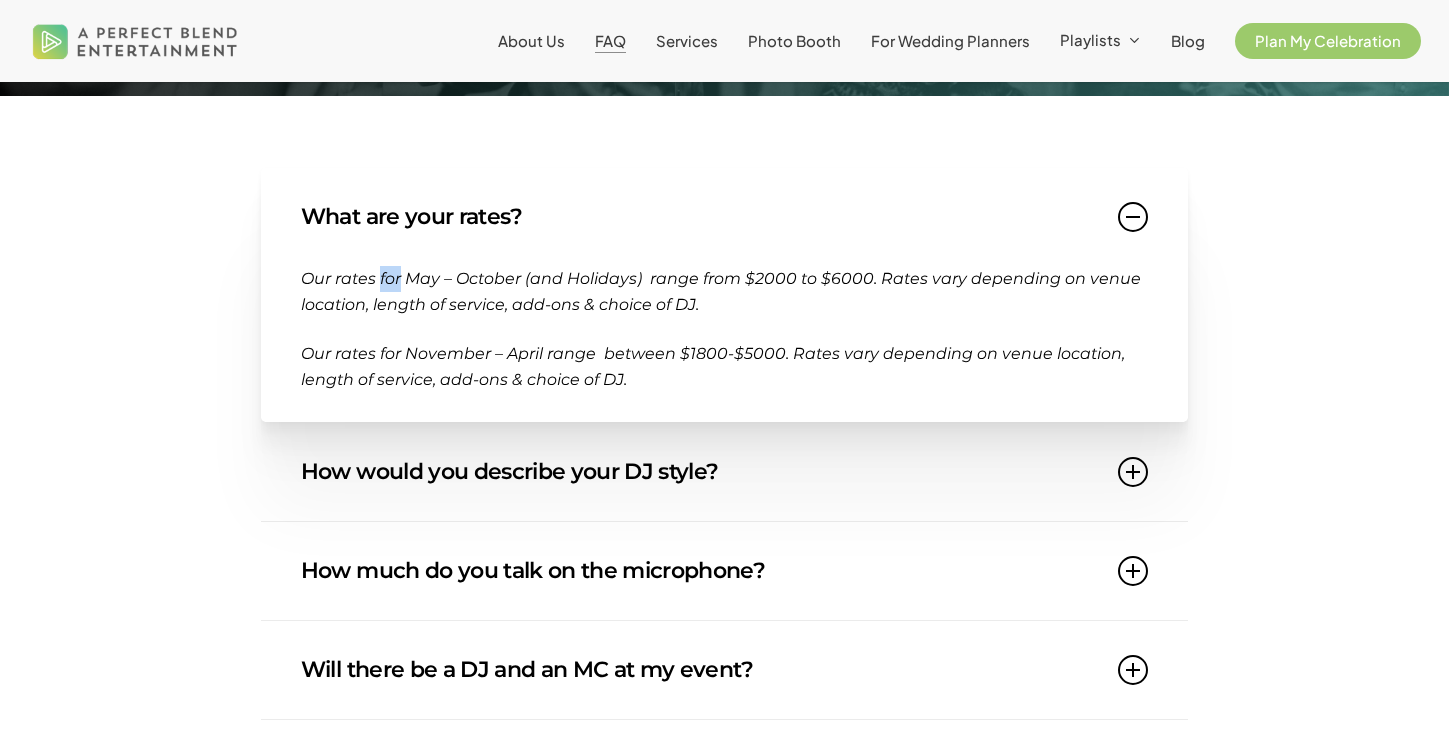 click on "Our rates for May – October (and Holidays)  range from $2000 to $6000. Rates vary depending on venue location, length of service, add-ons & choice of DJ." at bounding box center (721, 291) 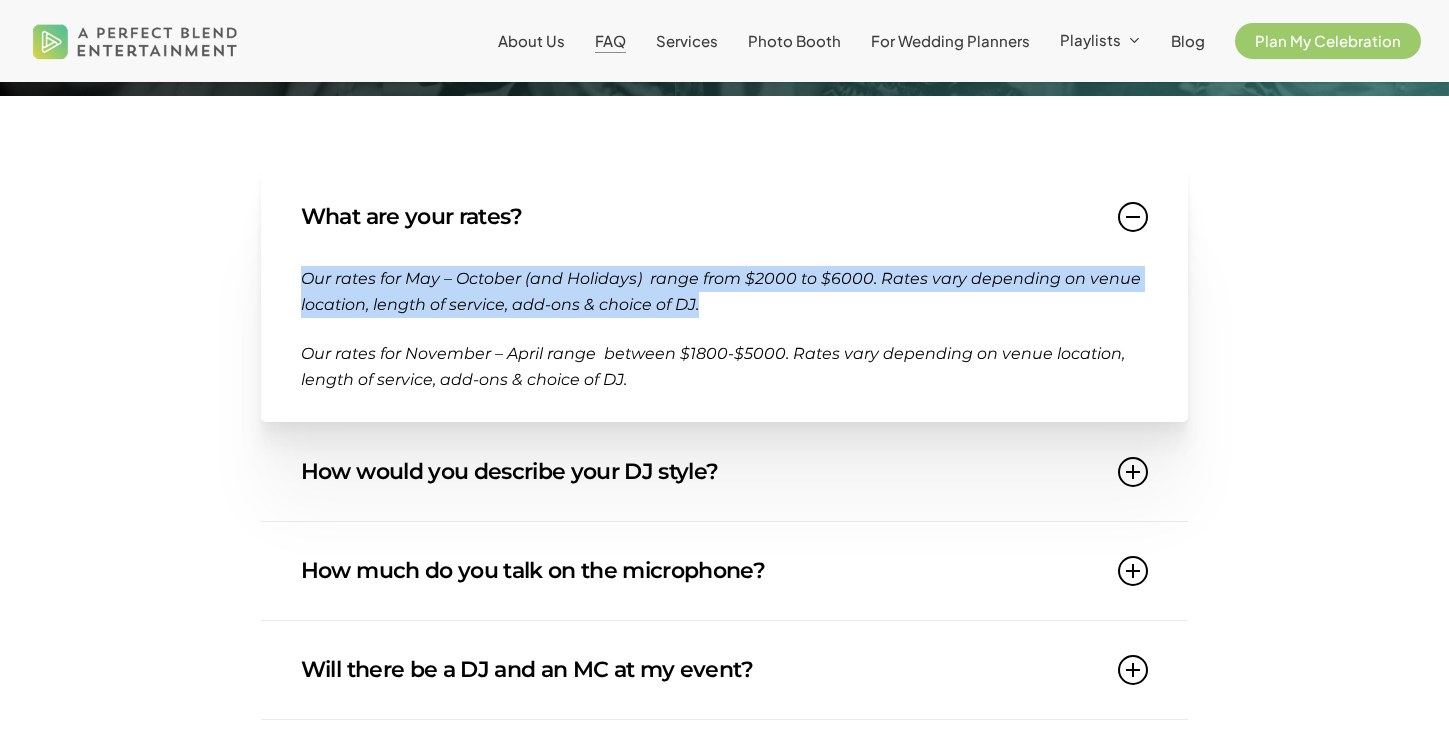 click on "Our rates for May – October (and Holidays)  range from $2000 to $6000. Rates vary depending on venue location, length of service, add-ons & choice of DJ." at bounding box center (721, 291) 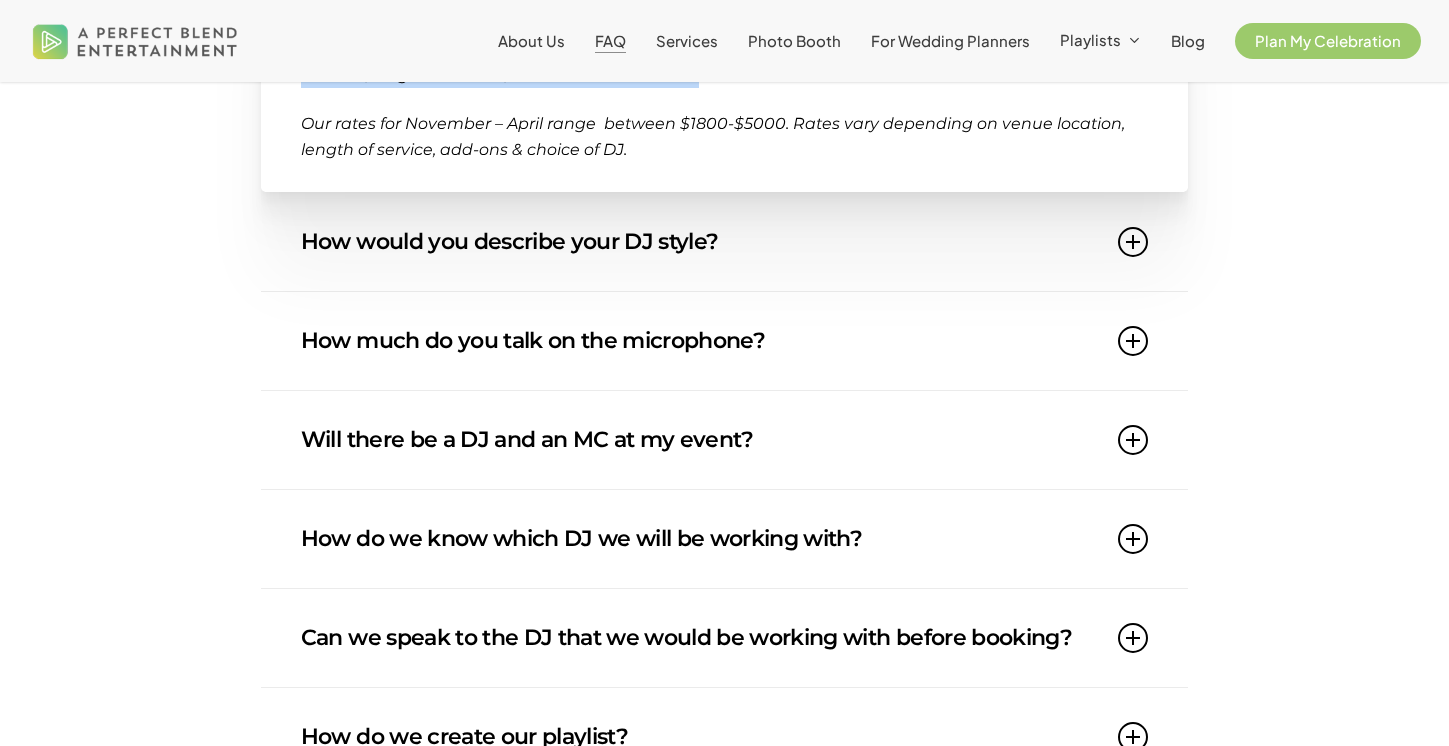scroll, scrollTop: 514, scrollLeft: 0, axis: vertical 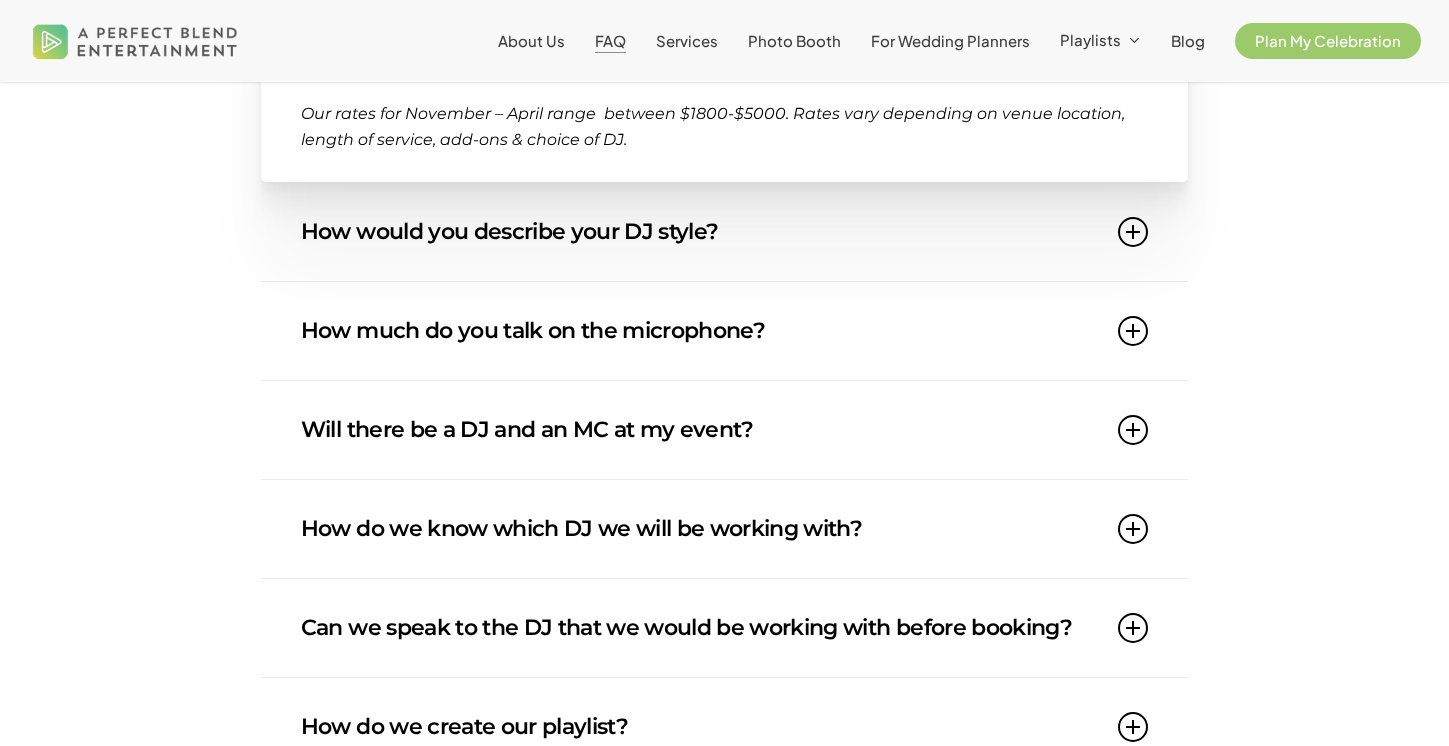 click on "Will there be a DJ and an MC at my event?" at bounding box center [724, 430] 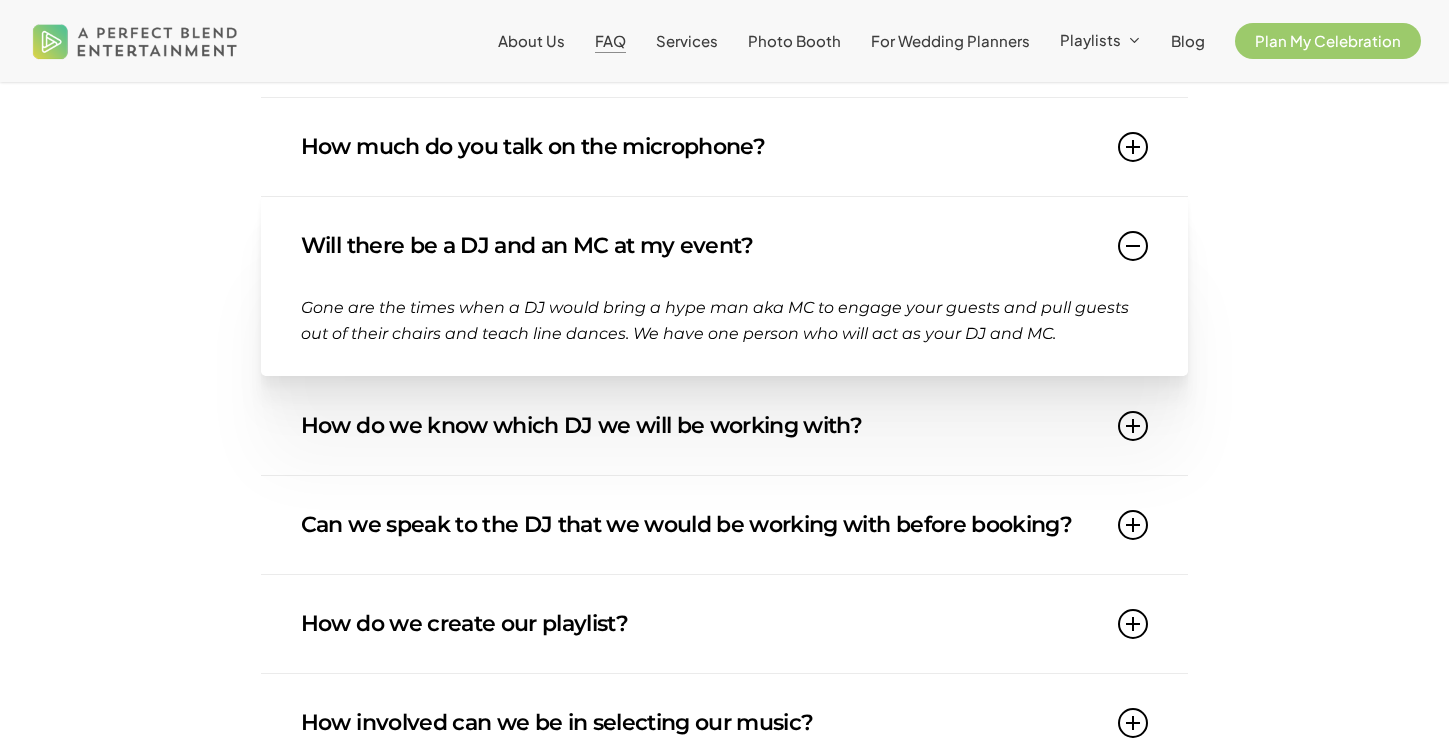 scroll, scrollTop: 544, scrollLeft: 0, axis: vertical 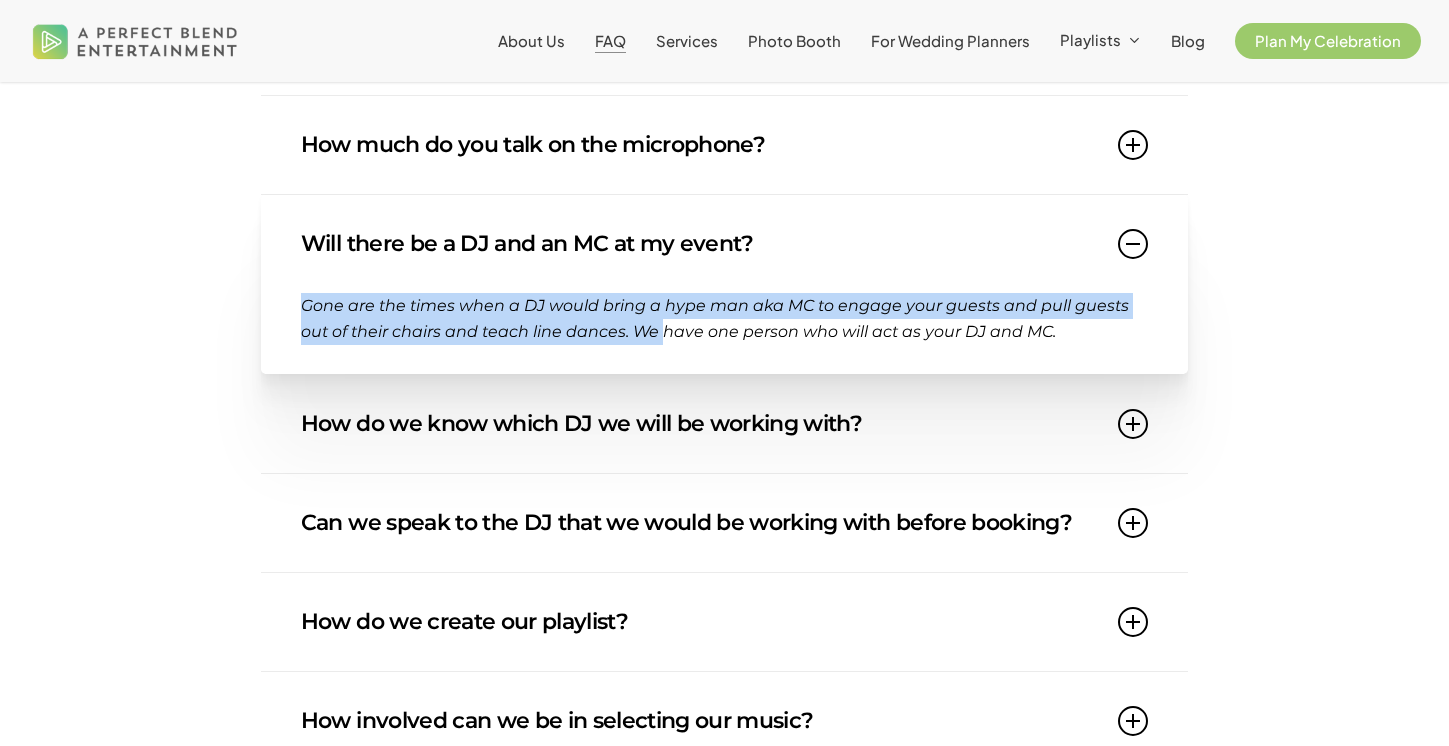 drag, startPoint x: 283, startPoint y: 298, endPoint x: 660, endPoint y: 331, distance: 378.44153 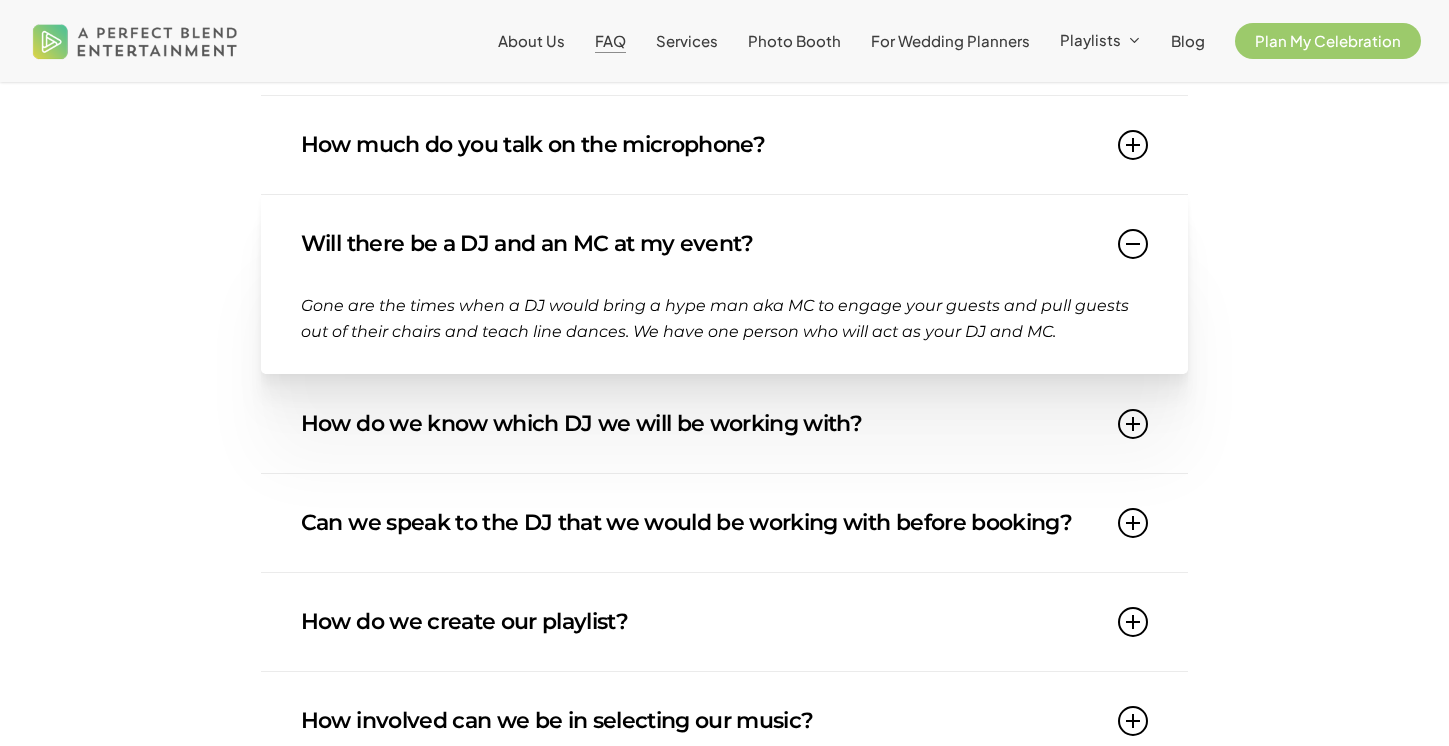 click on "Gone are the times when a DJ would bring a hype man aka MC to engage your guests and pull guests out of their chairs and teach line dances. We have one person who will act as your DJ and MC." at bounding box center [724, 333] 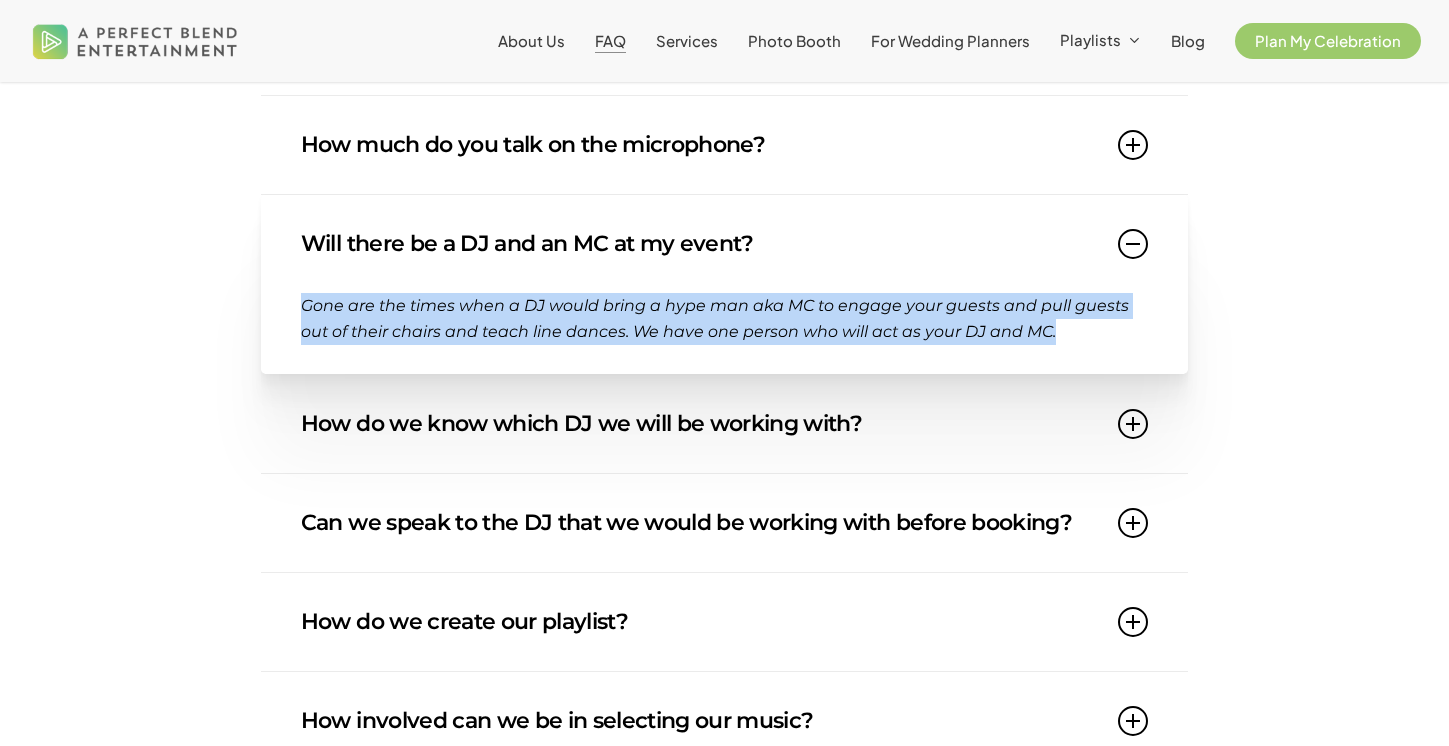 click on "Gone are the times when a DJ would bring a hype man aka MC to engage your guests and pull guests out of their chairs and teach line dances. We have one person who will act as your DJ and MC." at bounding box center [724, 333] 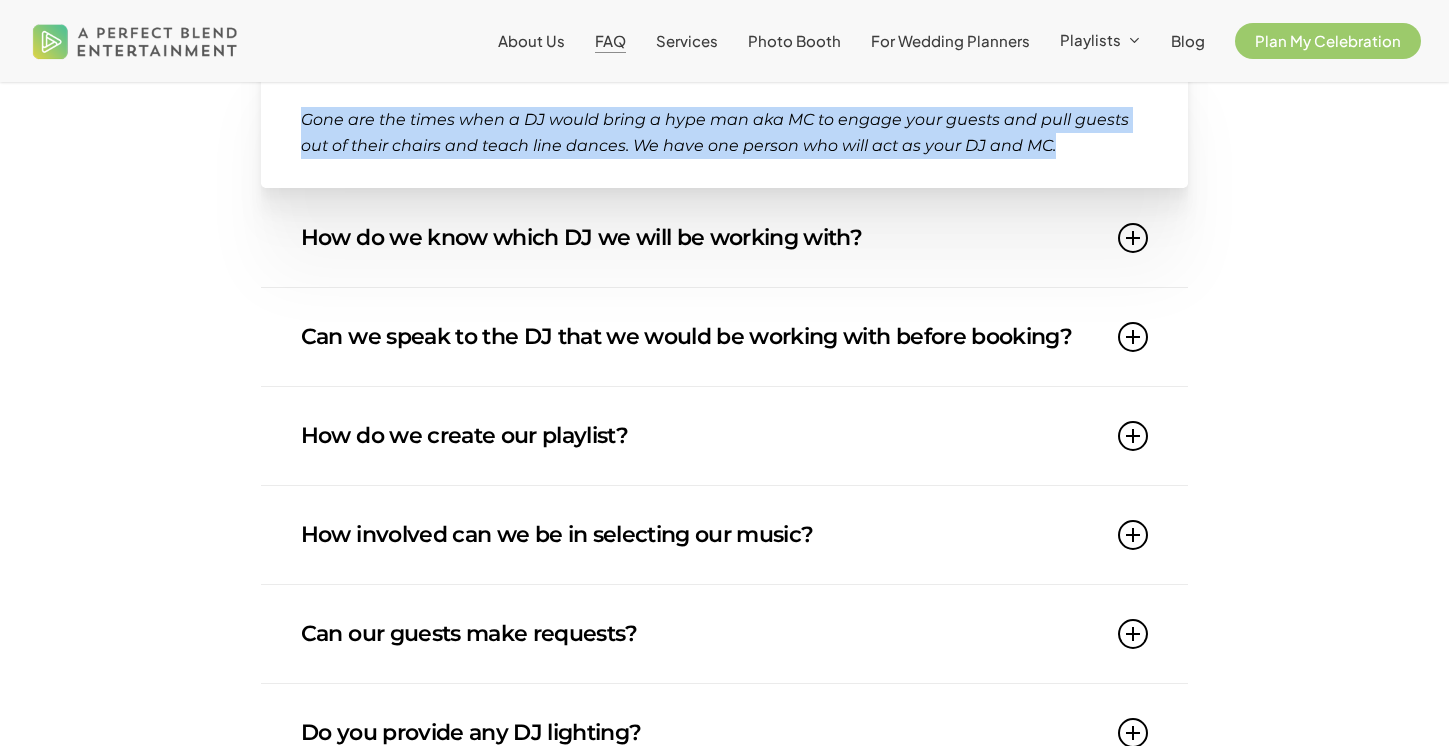 scroll, scrollTop: 733, scrollLeft: 0, axis: vertical 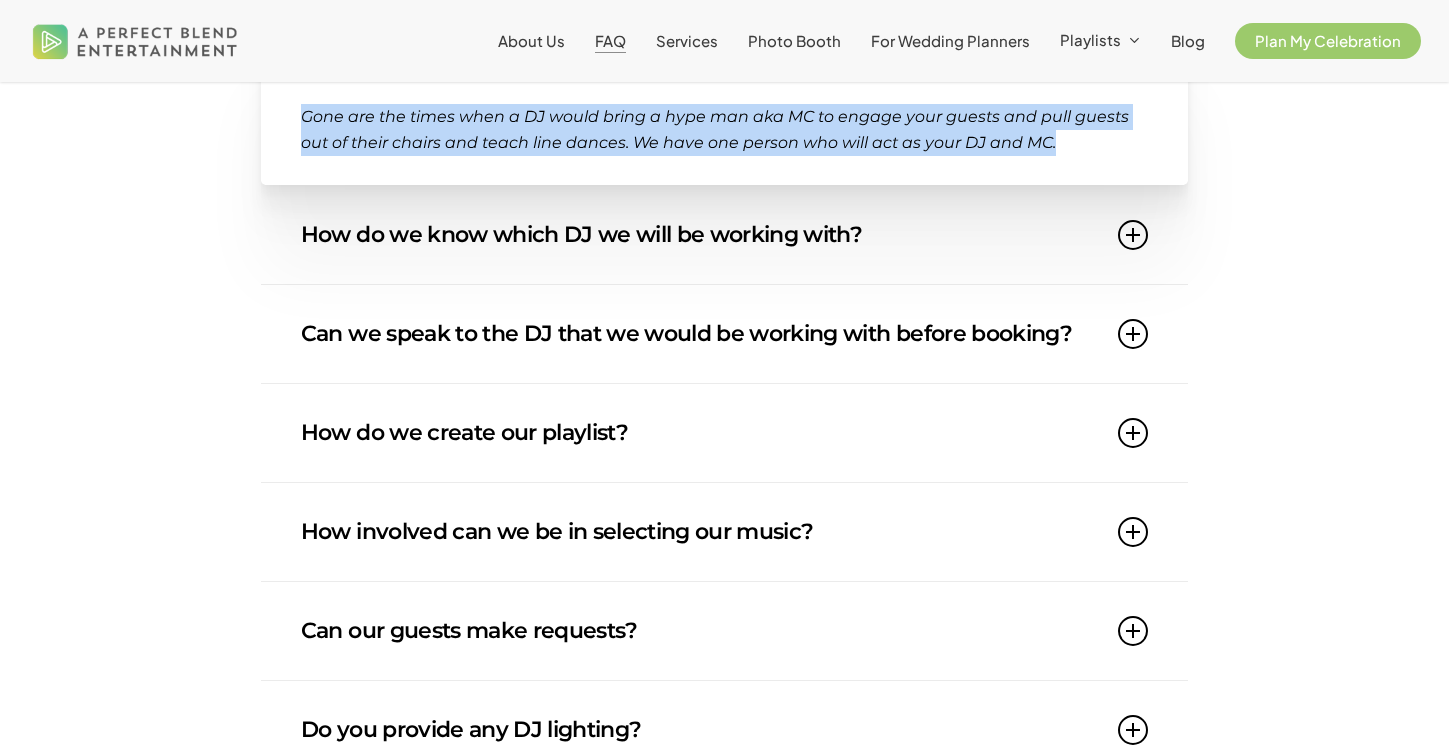 click on "Can we speak to the DJ that we would be working with before booking?" at bounding box center [724, 334] 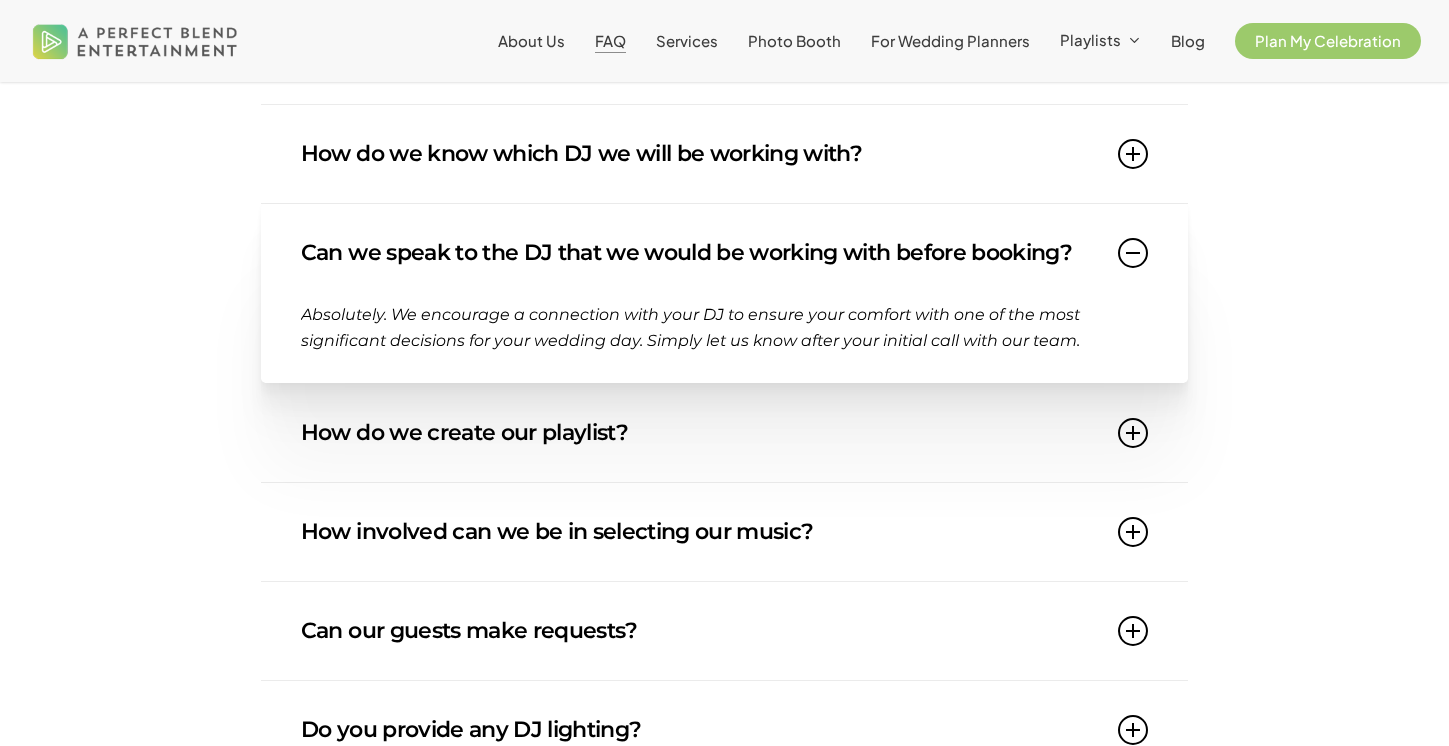 click on "Absolutely. We encourage a connection with your DJ to ensure your comfort with one of the most significant decisions for your wedding day. Simply let us know after your initial call with our team." at bounding box center (690, 327) 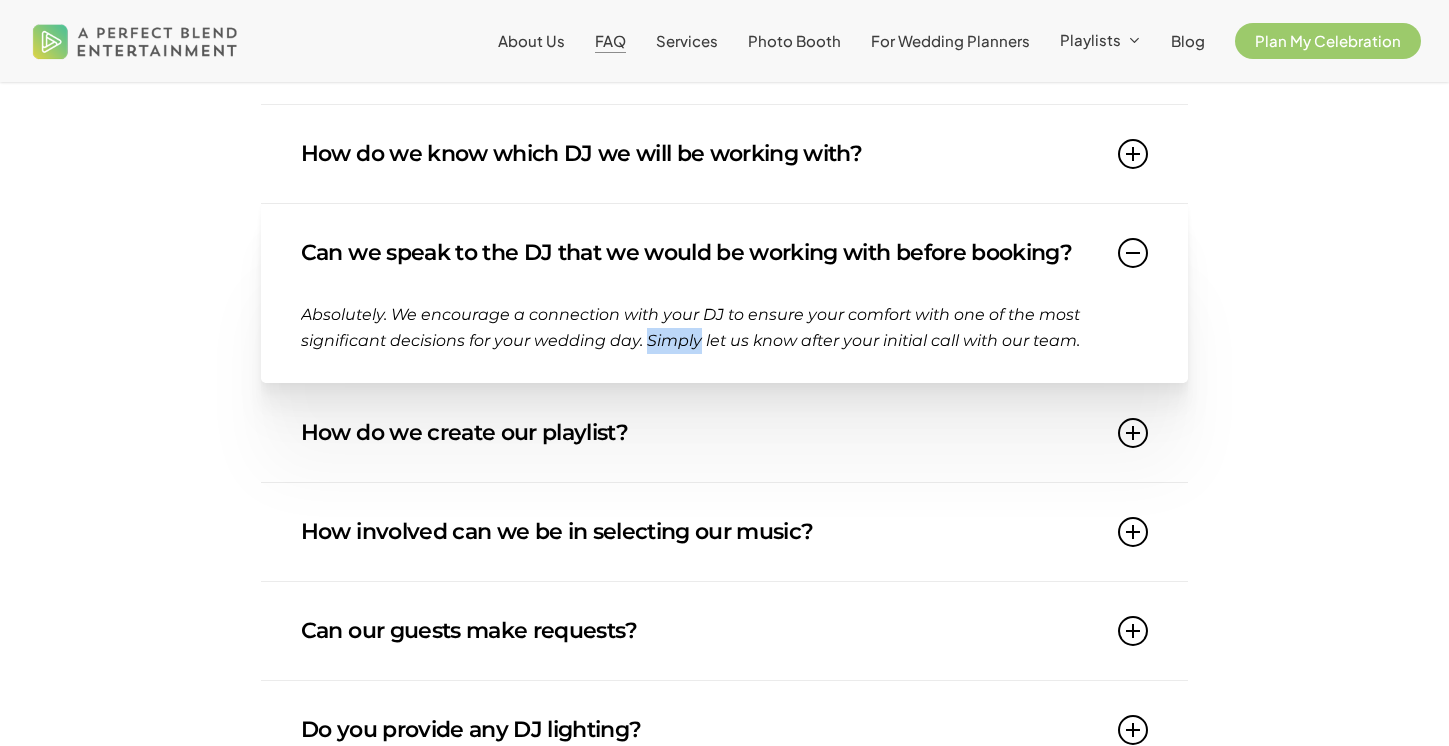 click on "Absolutely. We encourage a connection with your DJ to ensure your comfort with one of the most significant decisions for your wedding day. Simply let us know after your initial call with our team." at bounding box center (690, 327) 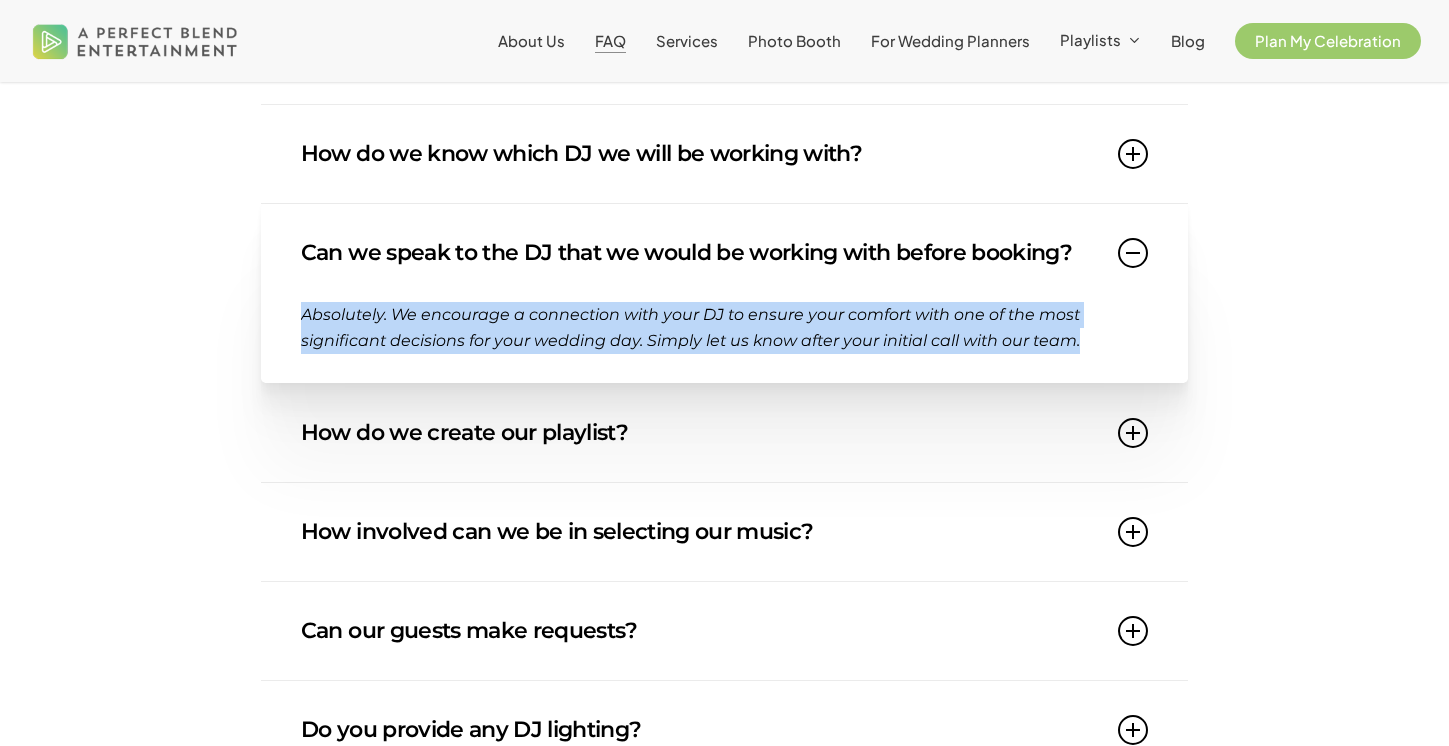 click on "Absolutely. We encourage a connection with your DJ to ensure your comfort with one of the most significant decisions for your wedding day. Simply let us know after your initial call with our team." at bounding box center (690, 327) 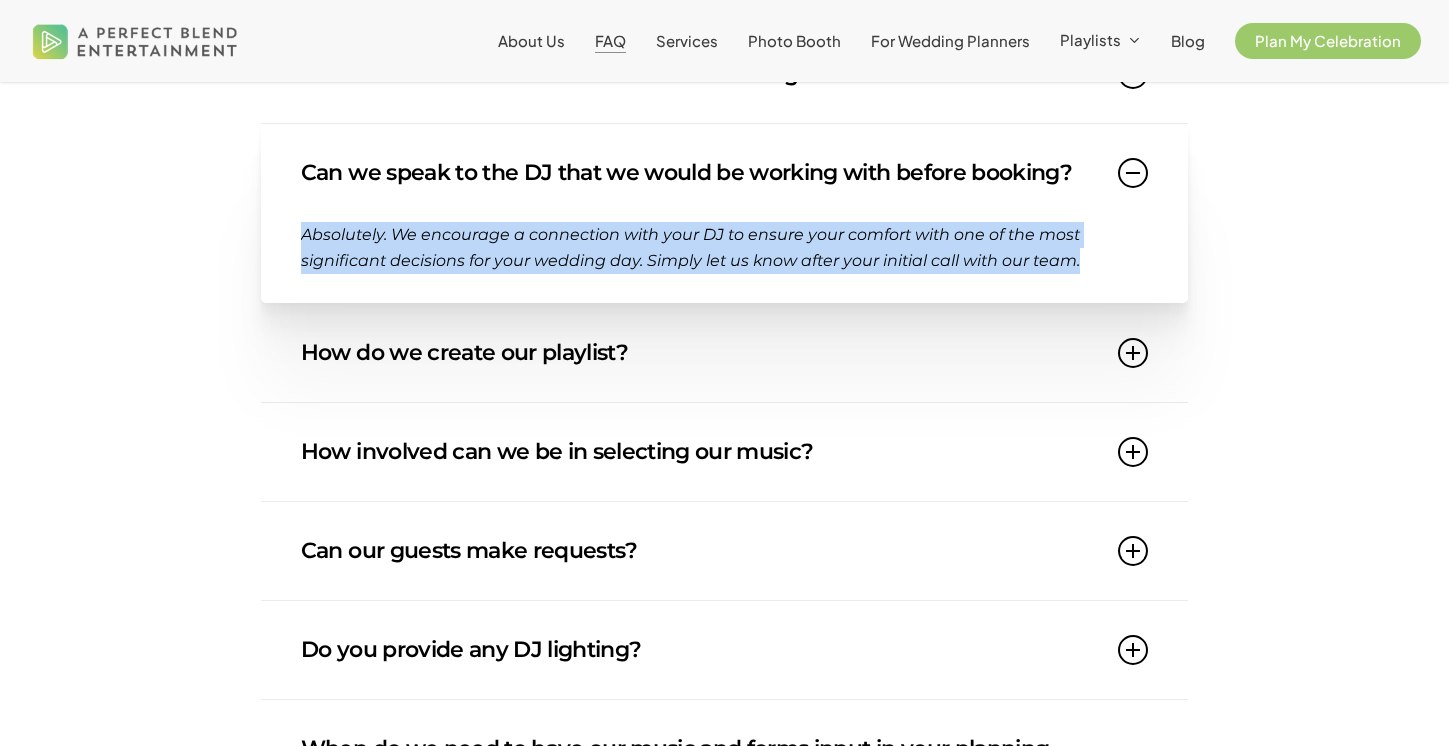 scroll, scrollTop: 898, scrollLeft: 0, axis: vertical 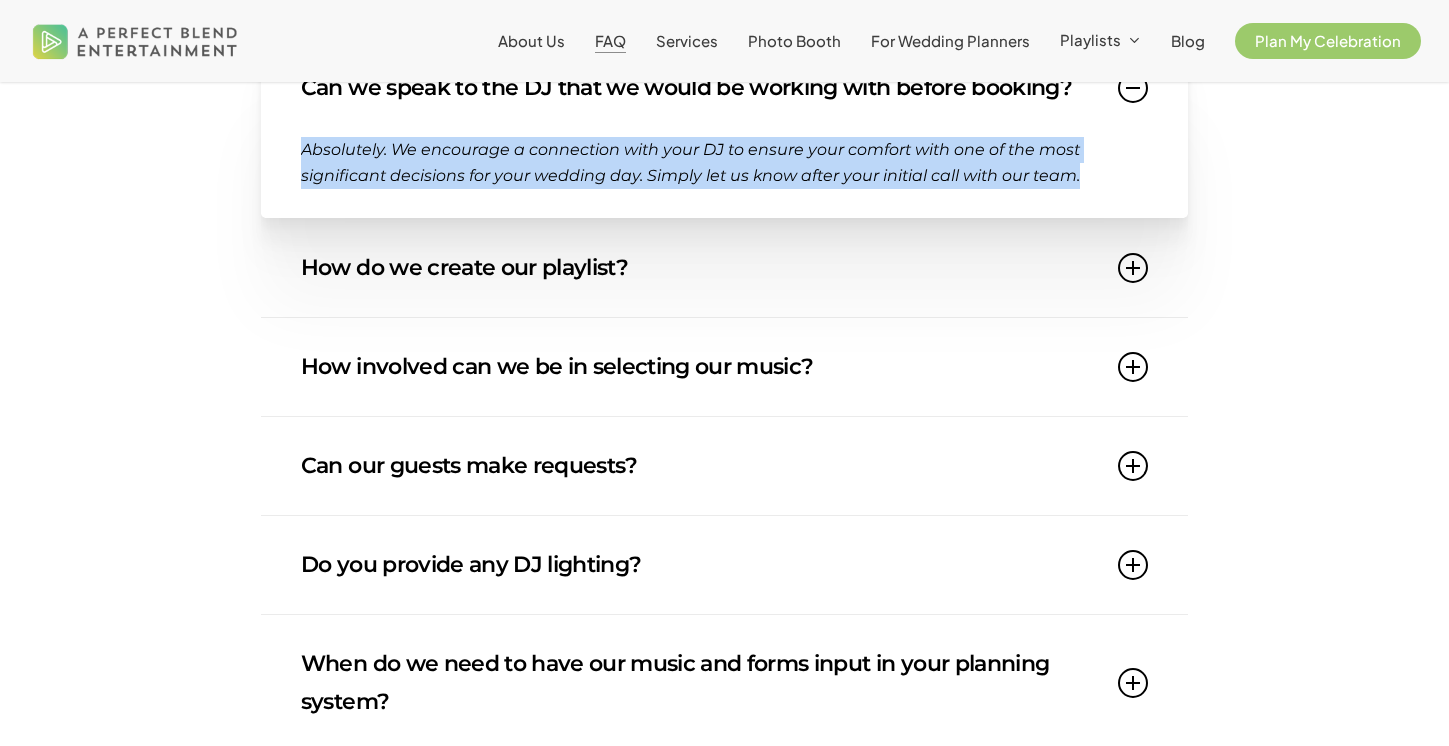click on "How do we create our playlist?" at bounding box center (724, 268) 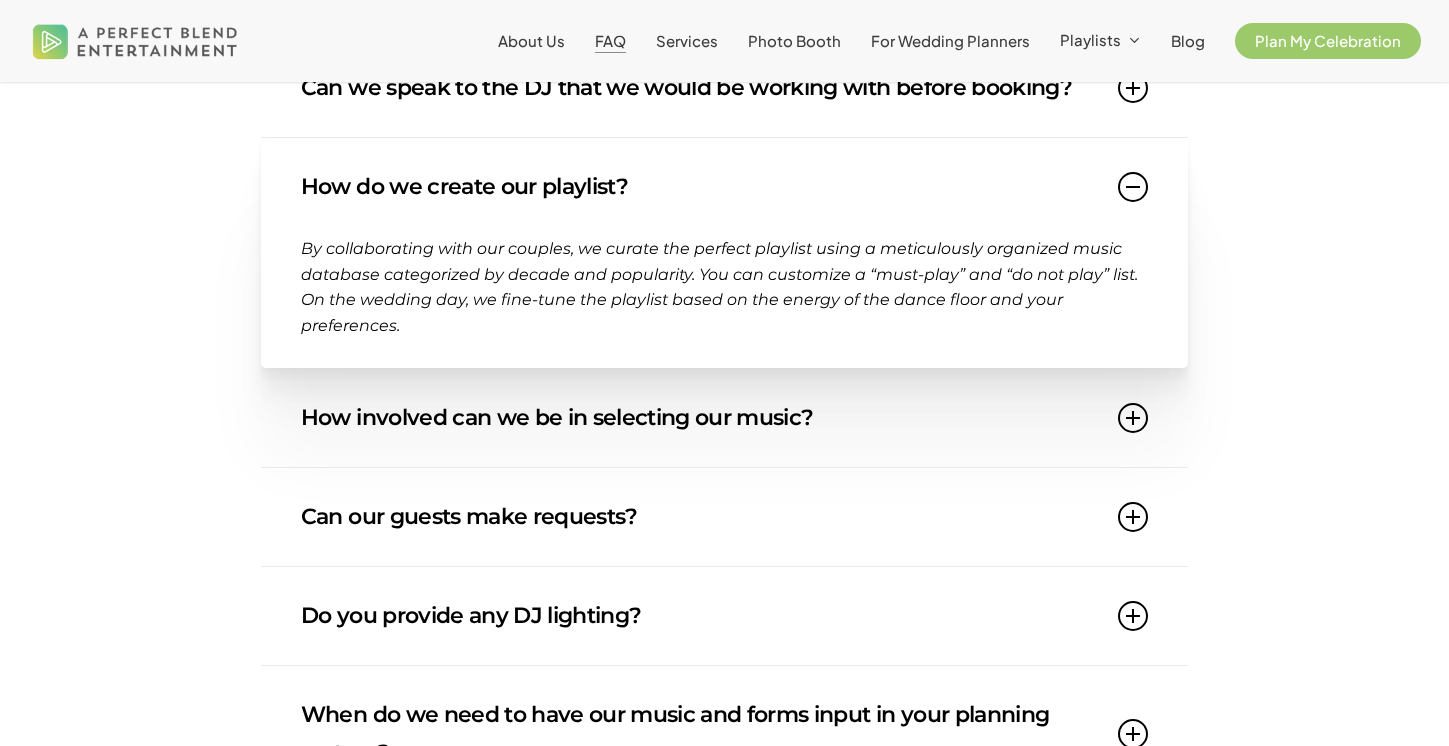 click on "By collaborating with our couples, we curate the perfect playlist using a meticulously organized music database categorized by decade and popularity. You can customize a “must-play” and “do not play” list. On the wedding day, we fine-tune the playlist based on the energy of the dance floor and your preferences." at bounding box center (719, 287) 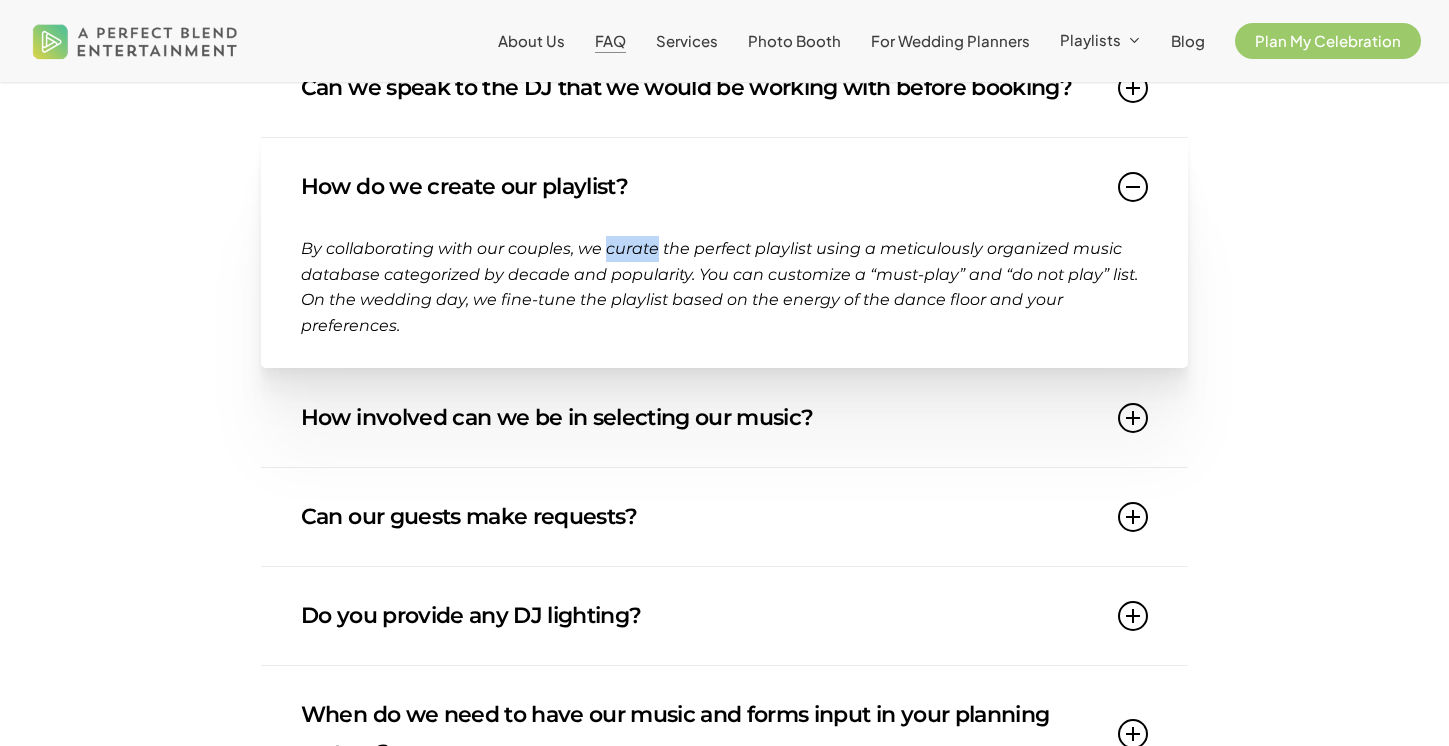 click on "By collaborating with our couples, we curate the perfect playlist using a meticulously organized music database categorized by decade and popularity. You can customize a “must-play” and “do not play” list. On the wedding day, we fine-tune the playlist based on the energy of the dance floor and your preferences." at bounding box center [719, 287] 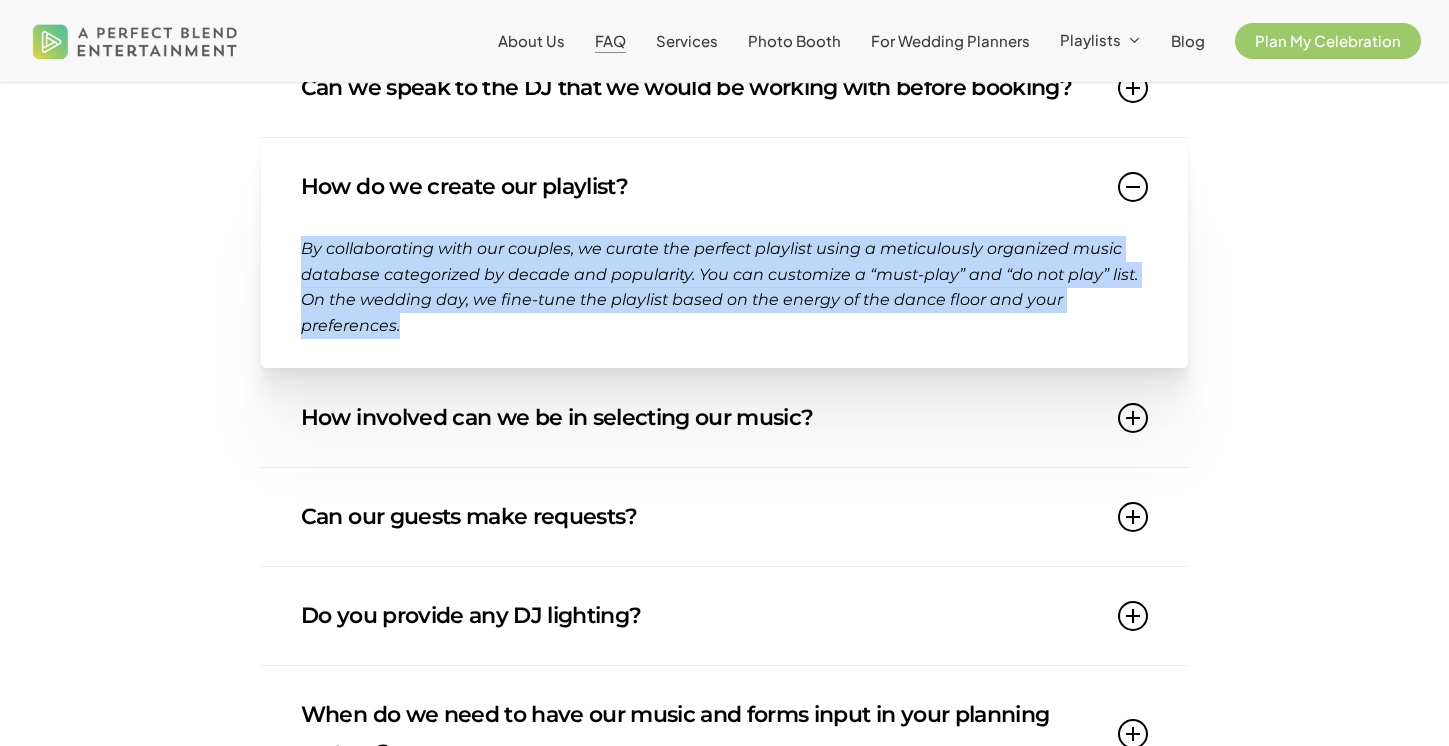 click on "By collaborating with our couples, we curate the perfect playlist using a meticulously organized music database categorized by decade and popularity. You can customize a “must-play” and “do not play” list. On the wedding day, we fine-tune the playlist based on the energy of the dance floor and your preferences." at bounding box center (719, 287) 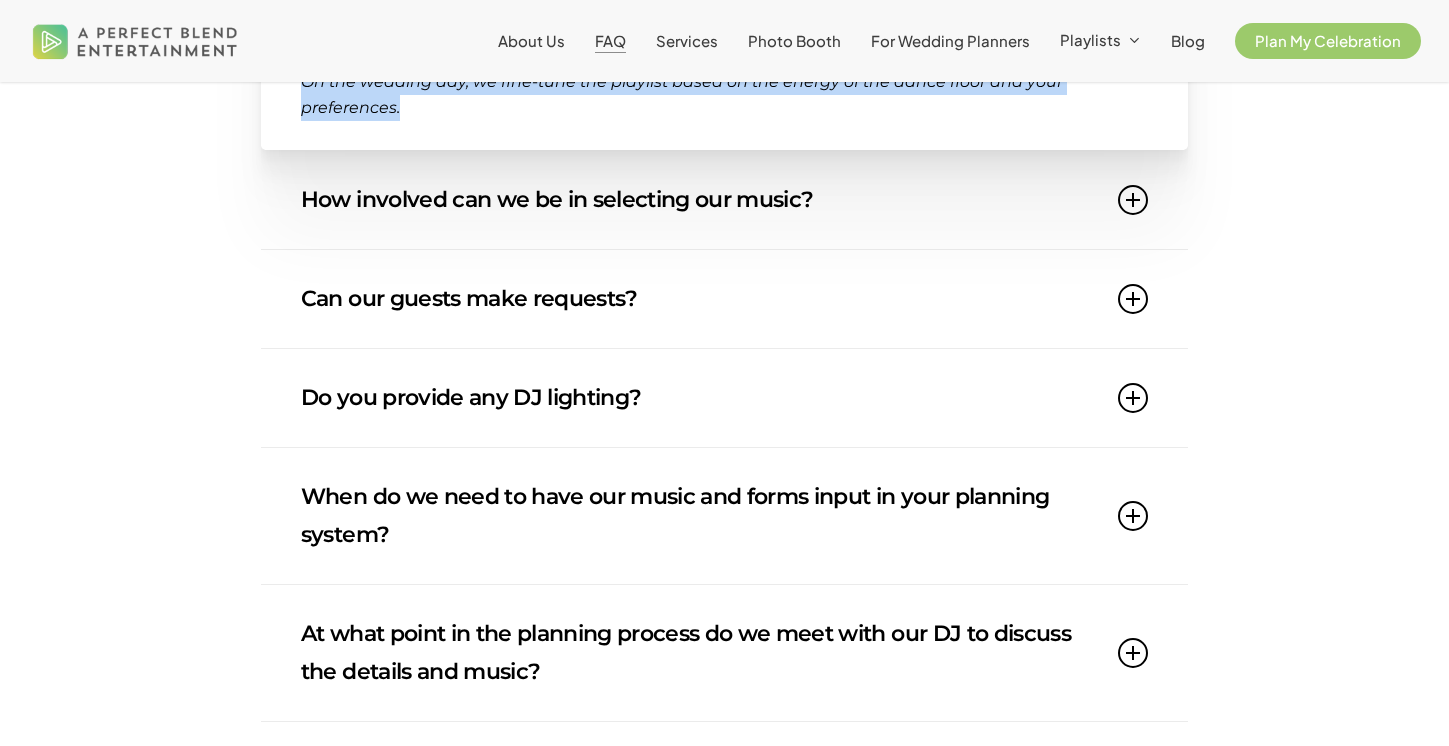 scroll, scrollTop: 1119, scrollLeft: 0, axis: vertical 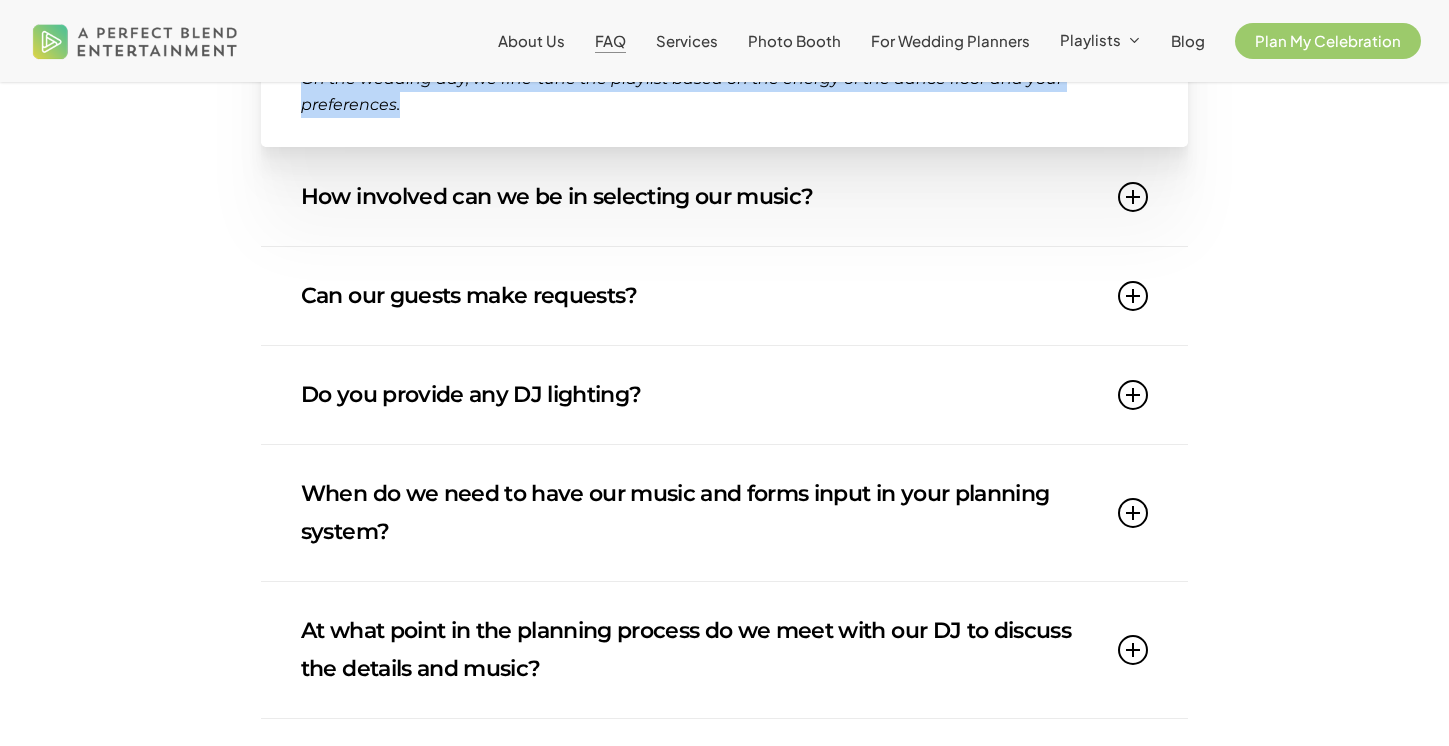 click on "Do you provide any DJ lighting?" at bounding box center [724, 395] 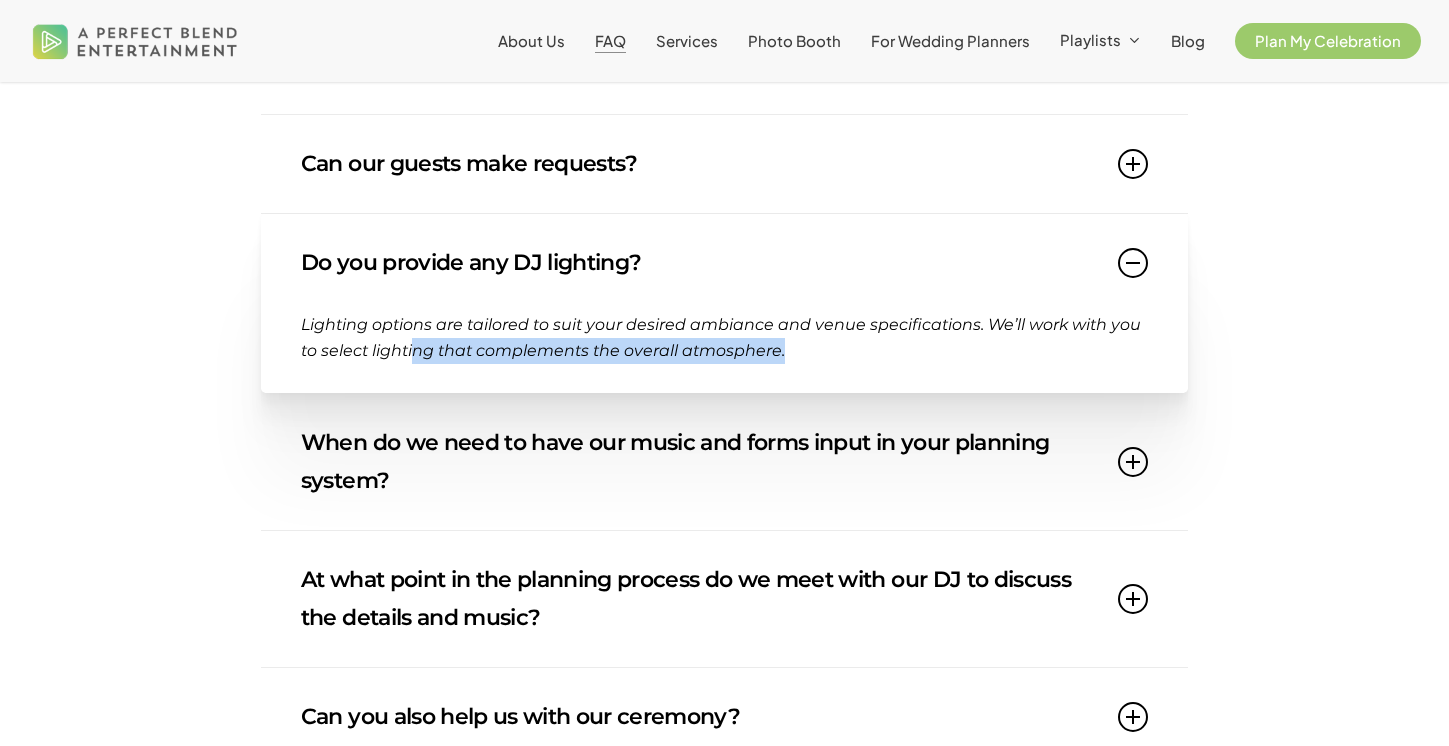 drag, startPoint x: 850, startPoint y: 356, endPoint x: 396, endPoint y: 356, distance: 454 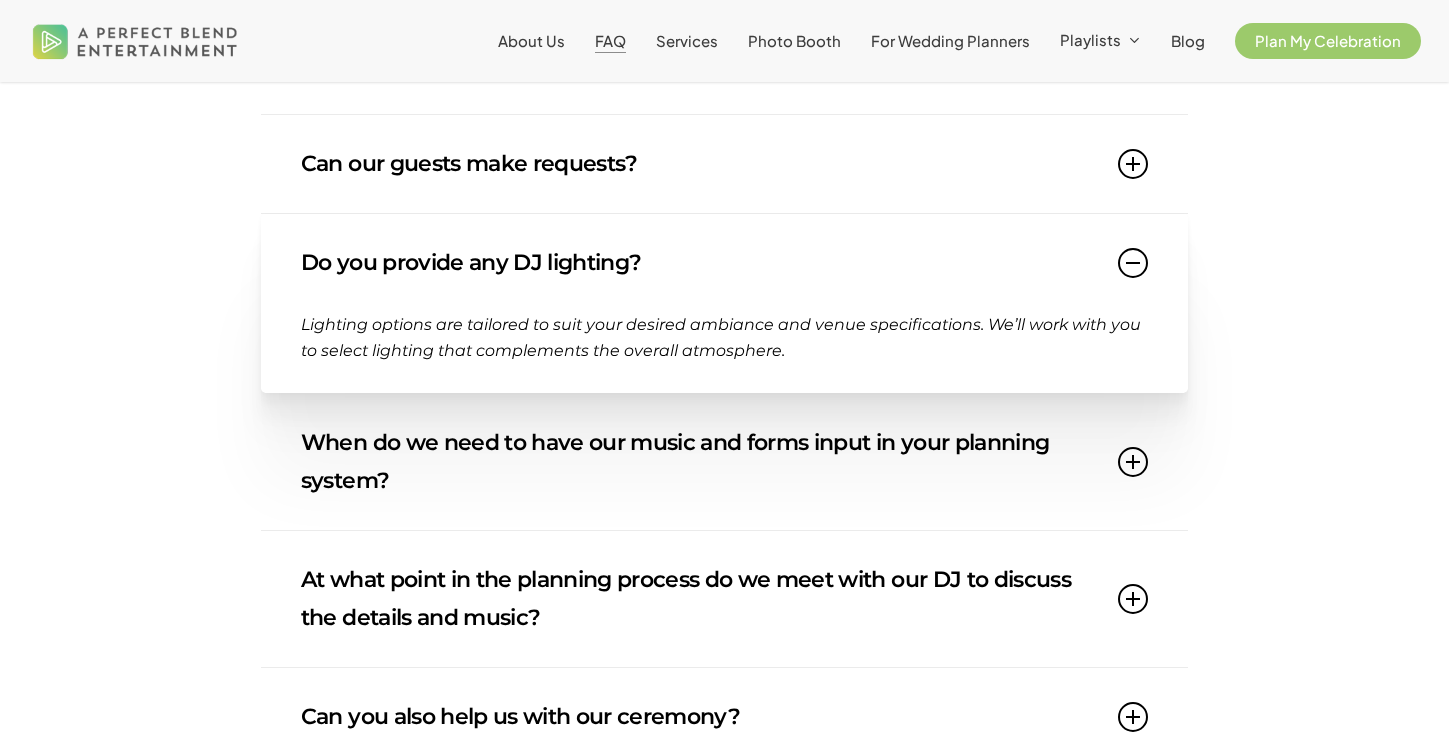 click on "Lighting options are tailored to suit your desired ambiance and venue specifications. We’ll work with you to select lighting that complements the overall atmosphere." at bounding box center (721, 337) 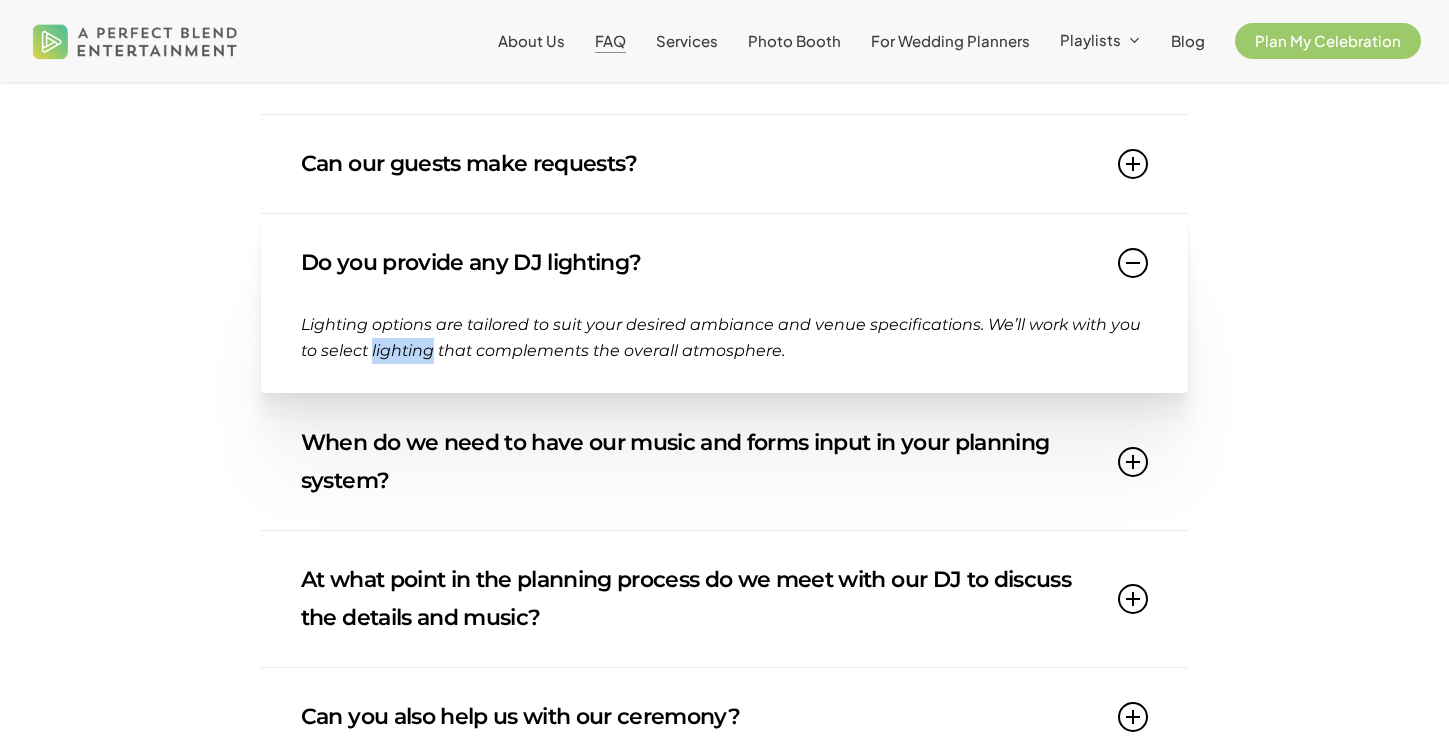 click on "Lighting options are tailored to suit your desired ambiance and venue specifications. We’ll work with you to select lighting that complements the overall atmosphere." at bounding box center [721, 337] 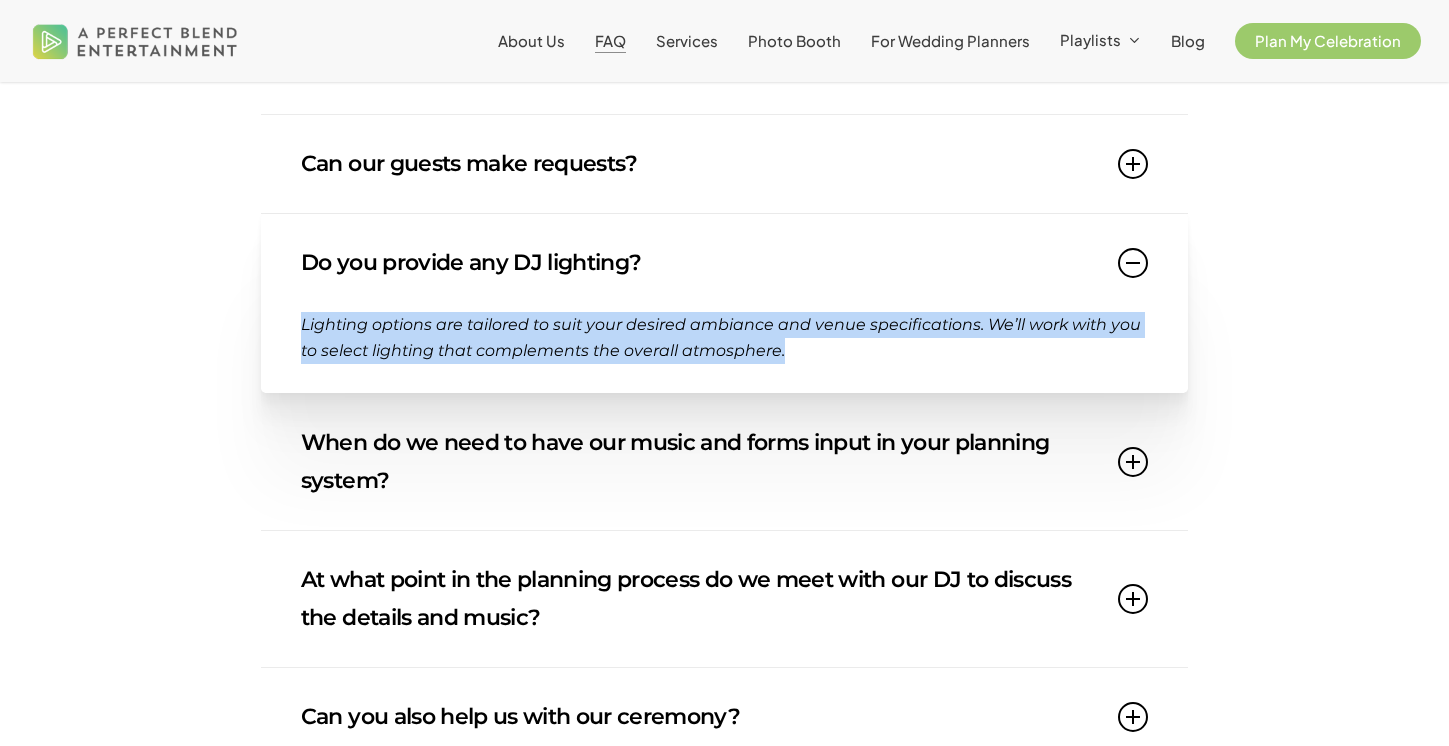 click on "Lighting options are tailored to suit your desired ambiance and venue specifications. We’ll work with you to select lighting that complements the overall atmosphere." at bounding box center (721, 337) 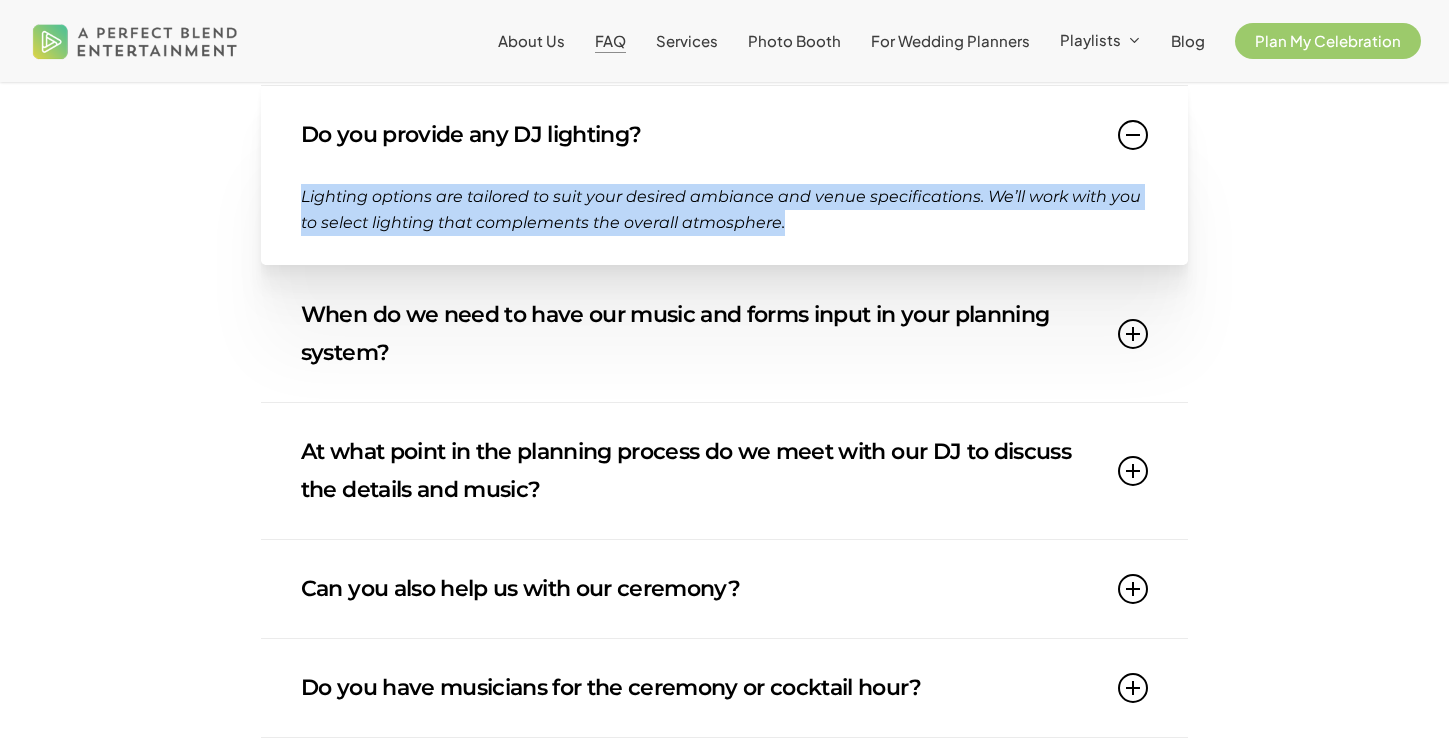 scroll, scrollTop: 1249, scrollLeft: 0, axis: vertical 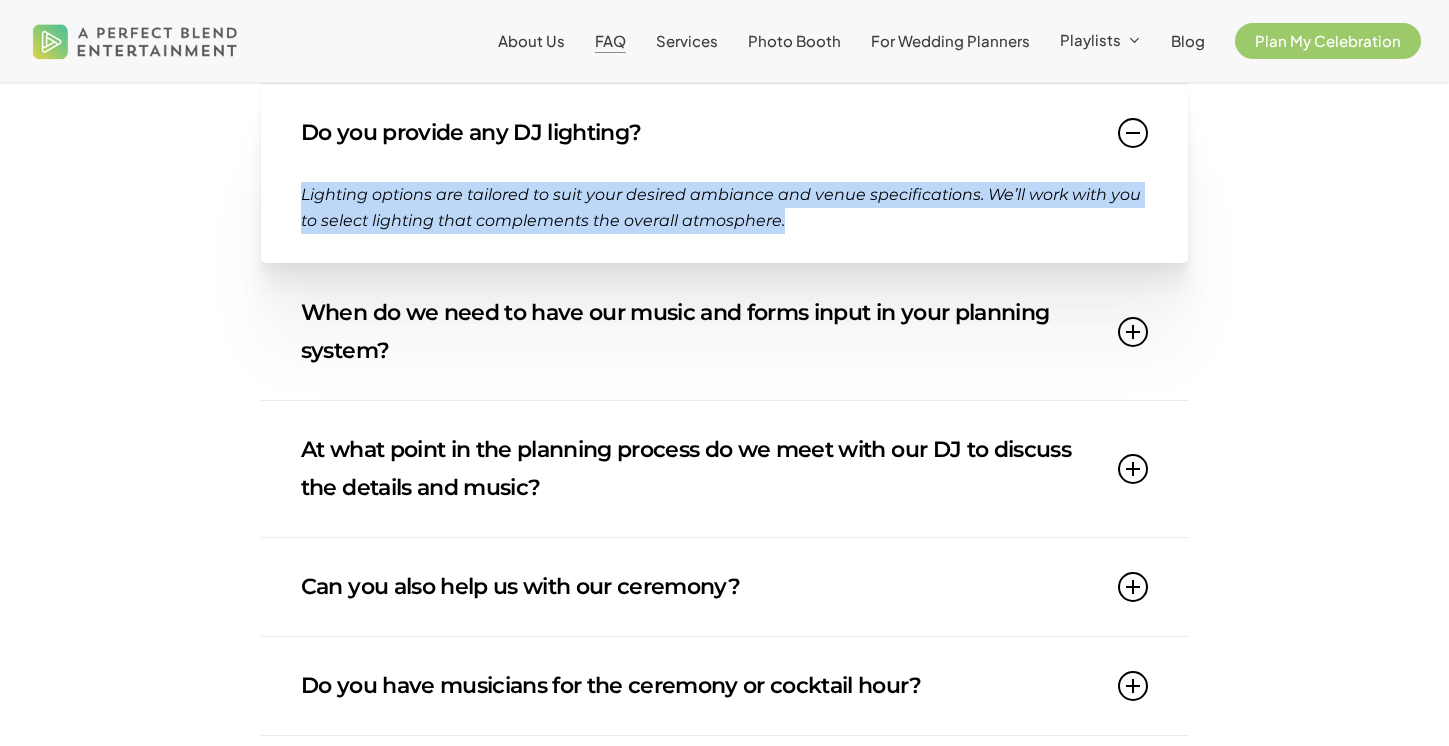 click on "When do we need to have our music and forms input in your planning system?" at bounding box center [724, 332] 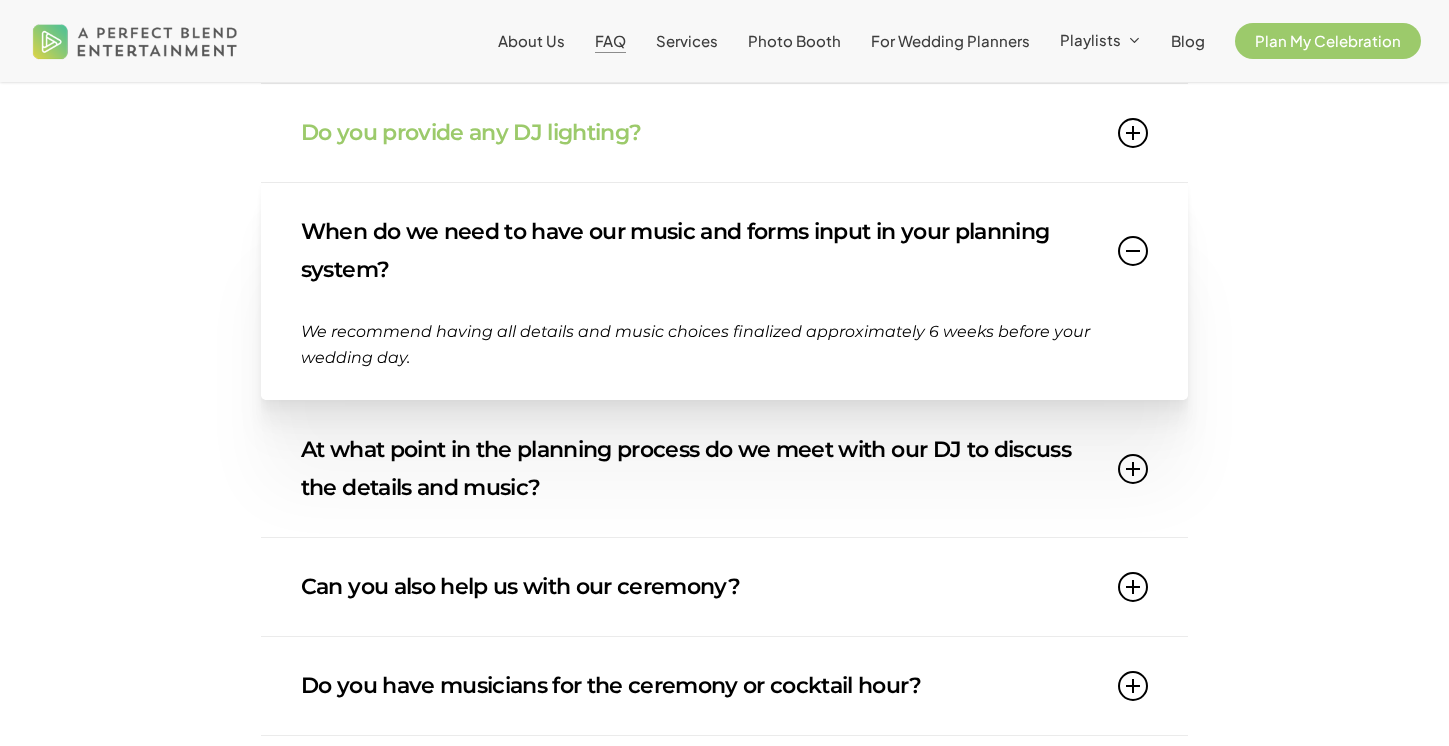 click on "We recommend having all details and music choices finalized approximately 6 weeks before your wedding day." at bounding box center [695, 344] 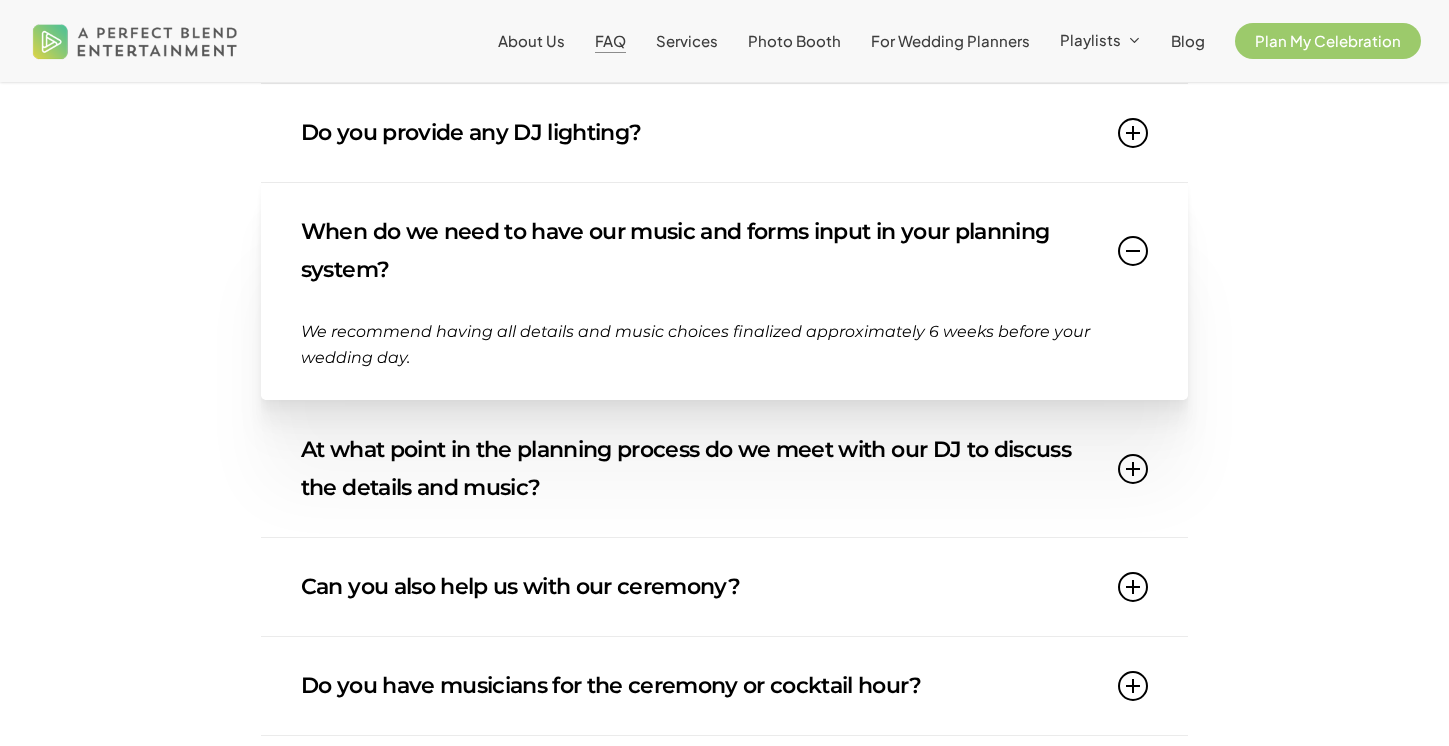 click on "We recommend having all details and music choices finalized approximately 6 weeks before your wedding day." at bounding box center [695, 344] 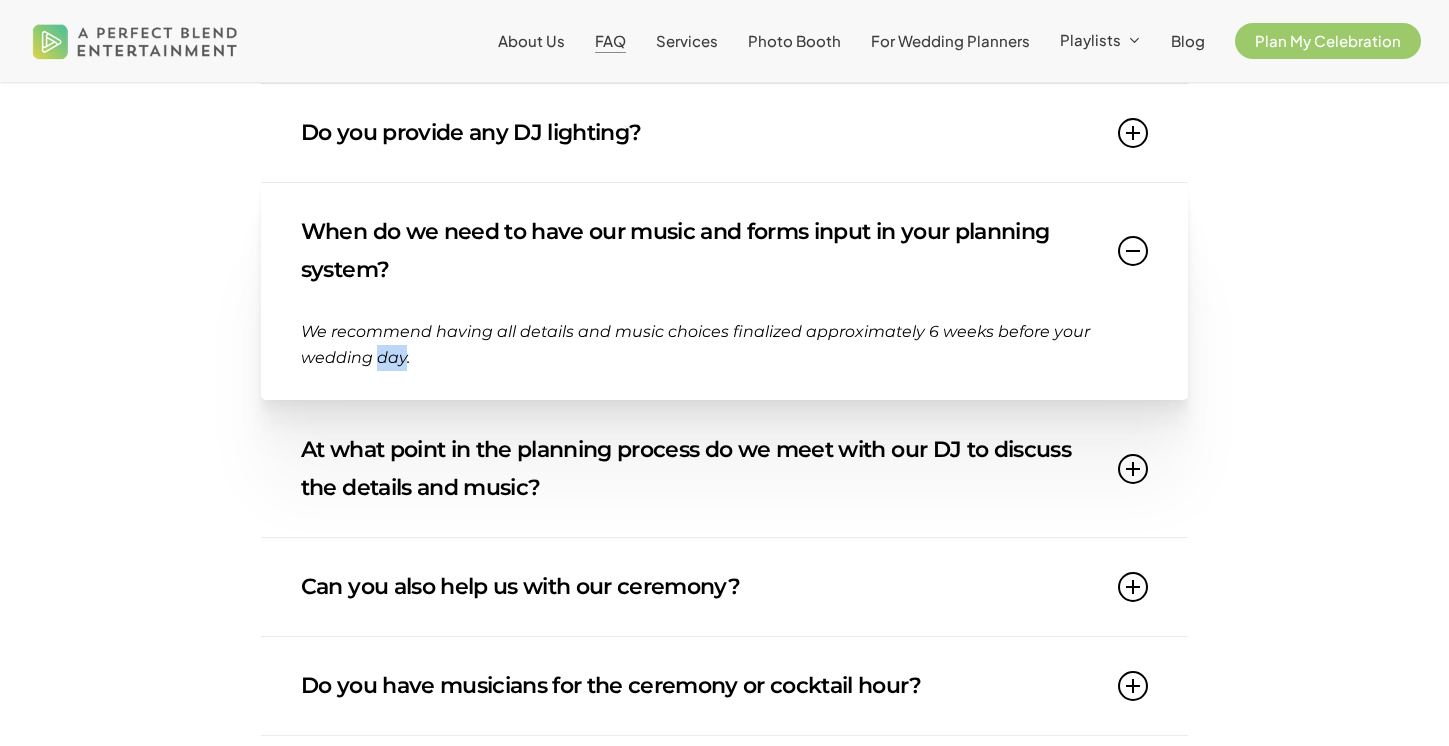 click on "We recommend having all details and music choices finalized approximately 6 weeks before your wedding day." at bounding box center [695, 344] 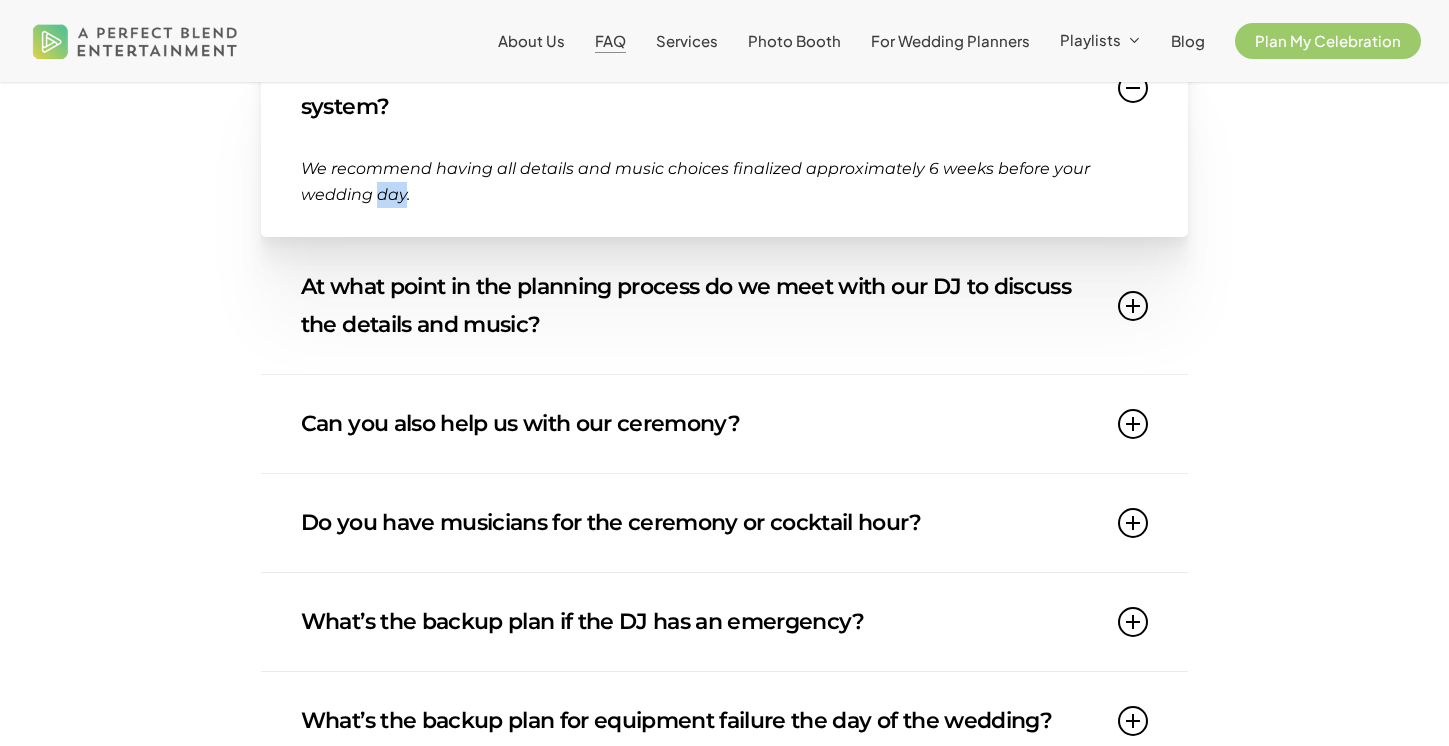 scroll, scrollTop: 1458, scrollLeft: 0, axis: vertical 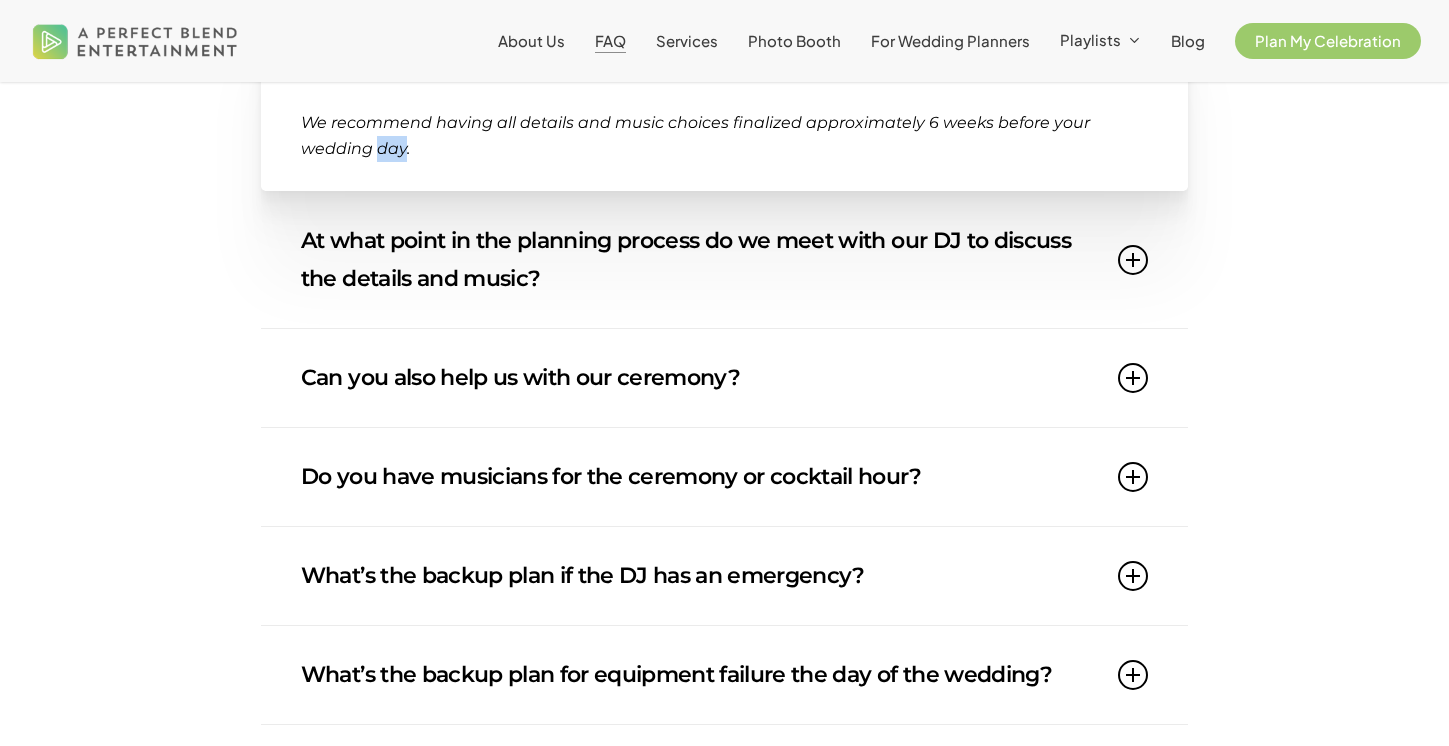 click on "At what point in the planning process do we meet with our DJ to discuss the details and music?" at bounding box center [724, 260] 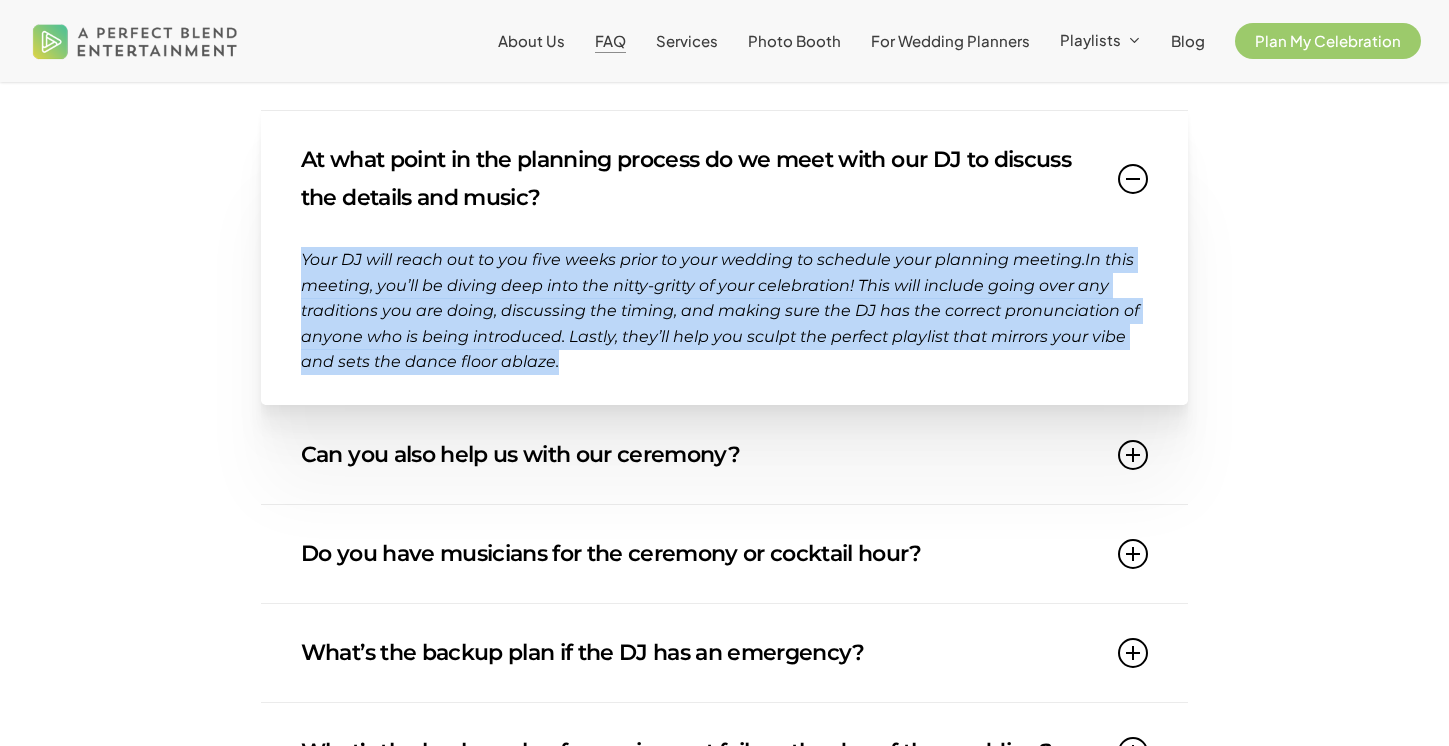 drag, startPoint x: 286, startPoint y: 252, endPoint x: 867, endPoint y: 370, distance: 592.8617 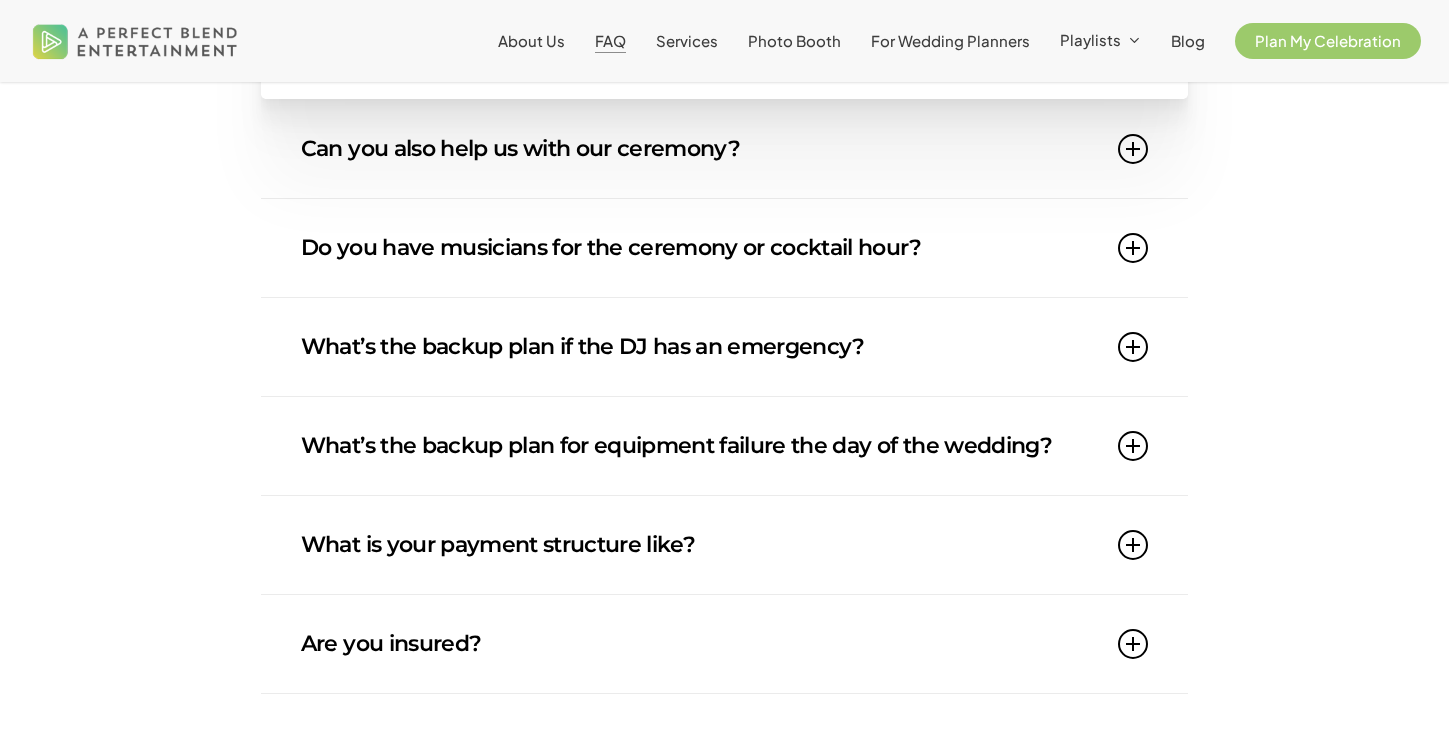 scroll, scrollTop: 1766, scrollLeft: 0, axis: vertical 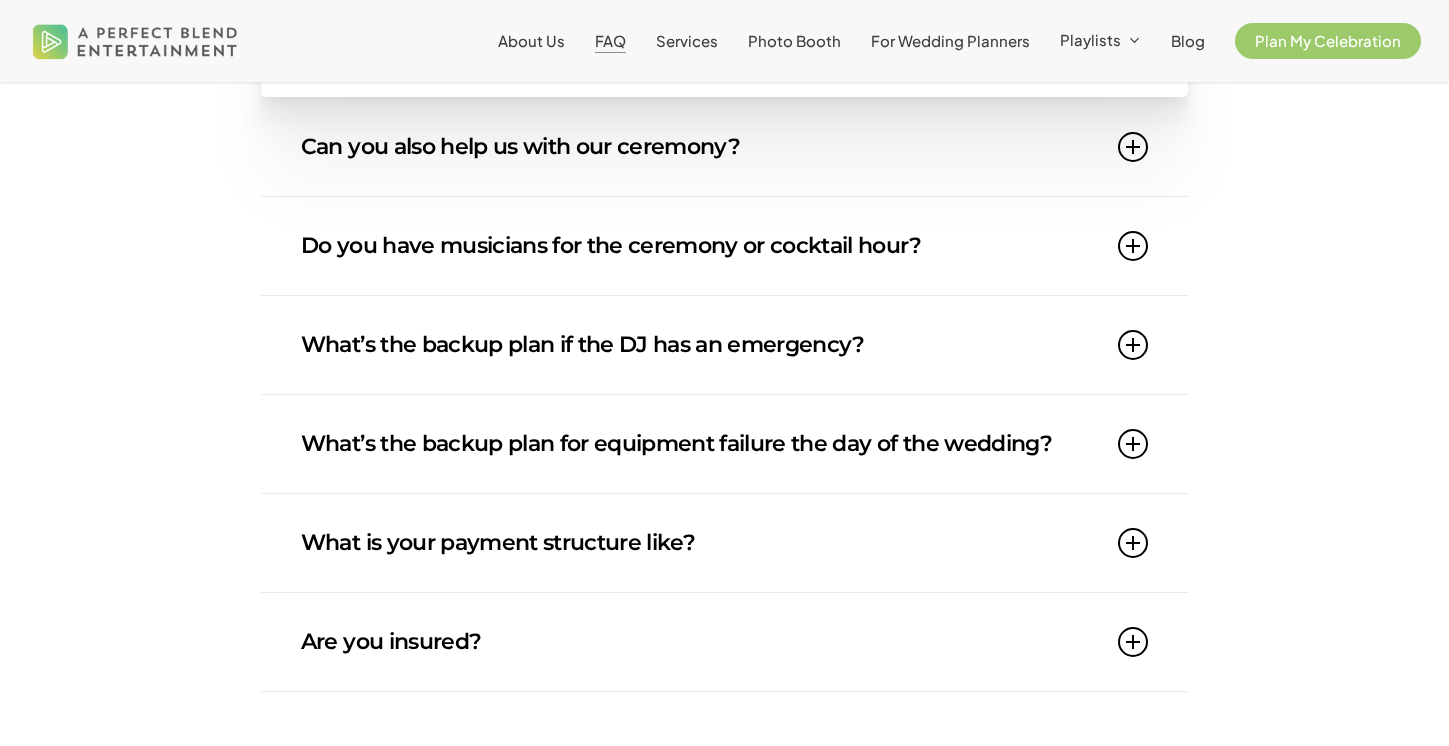 click on "What’s the backup plan if the DJ has an emergency?" at bounding box center [724, 345] 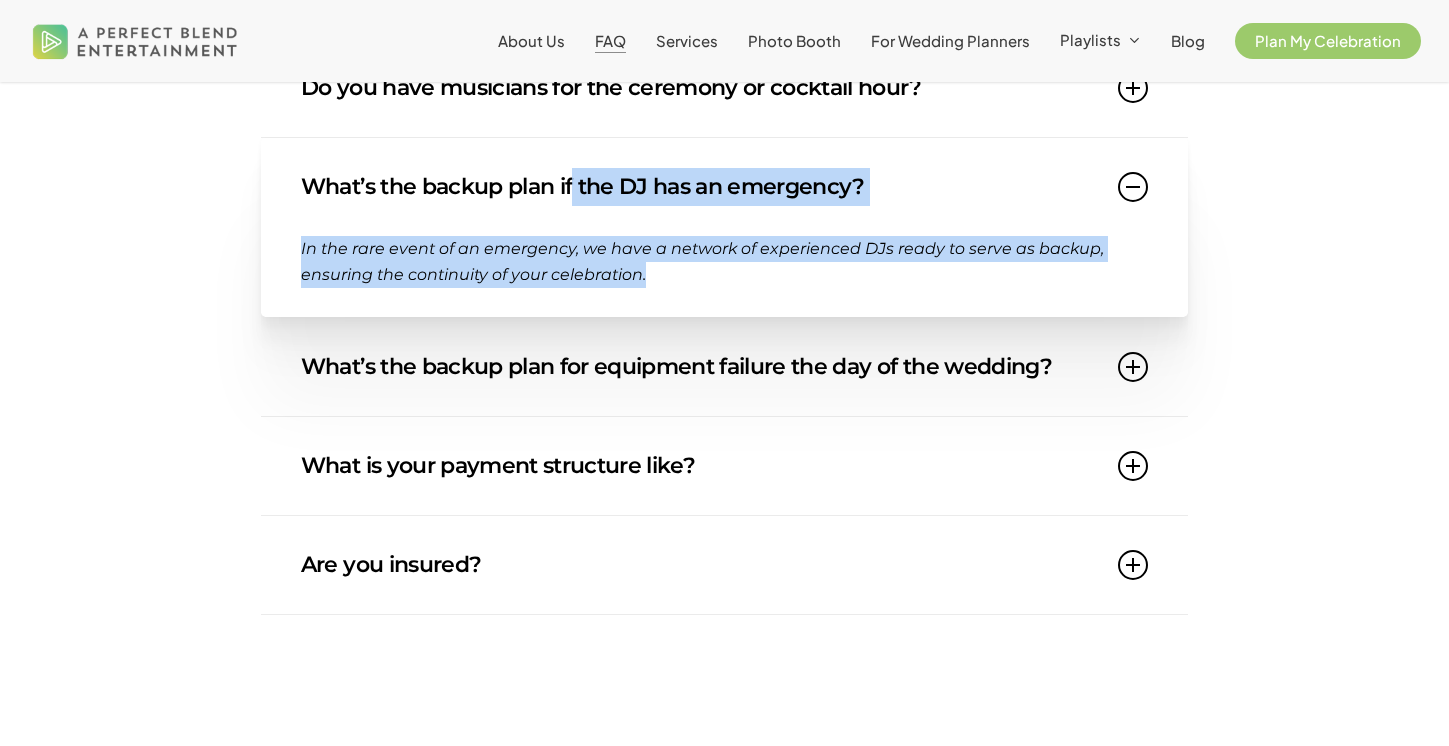 drag, startPoint x: 944, startPoint y: 270, endPoint x: 575, endPoint y: 205, distance: 374.68118 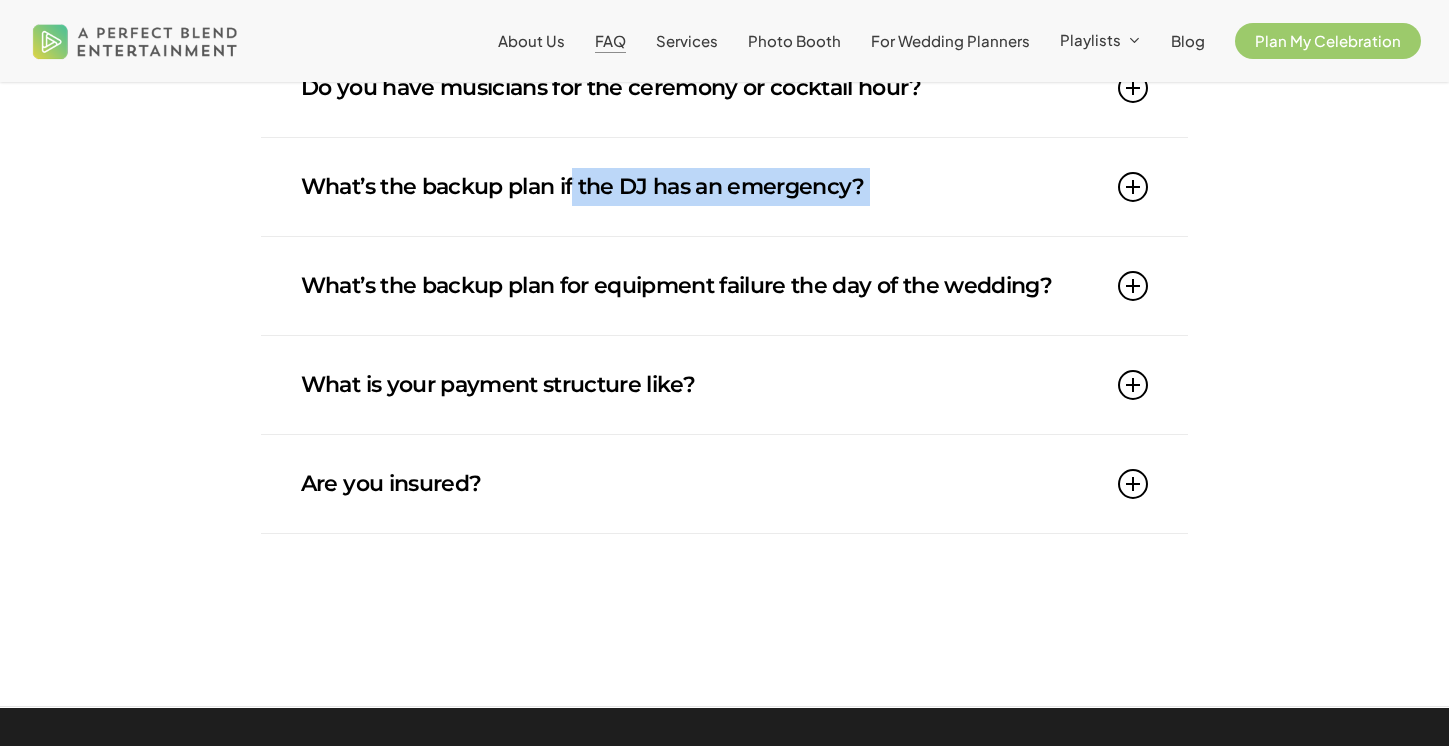 click on "What’s the backup plan if the DJ has an emergency?" at bounding box center [724, 187] 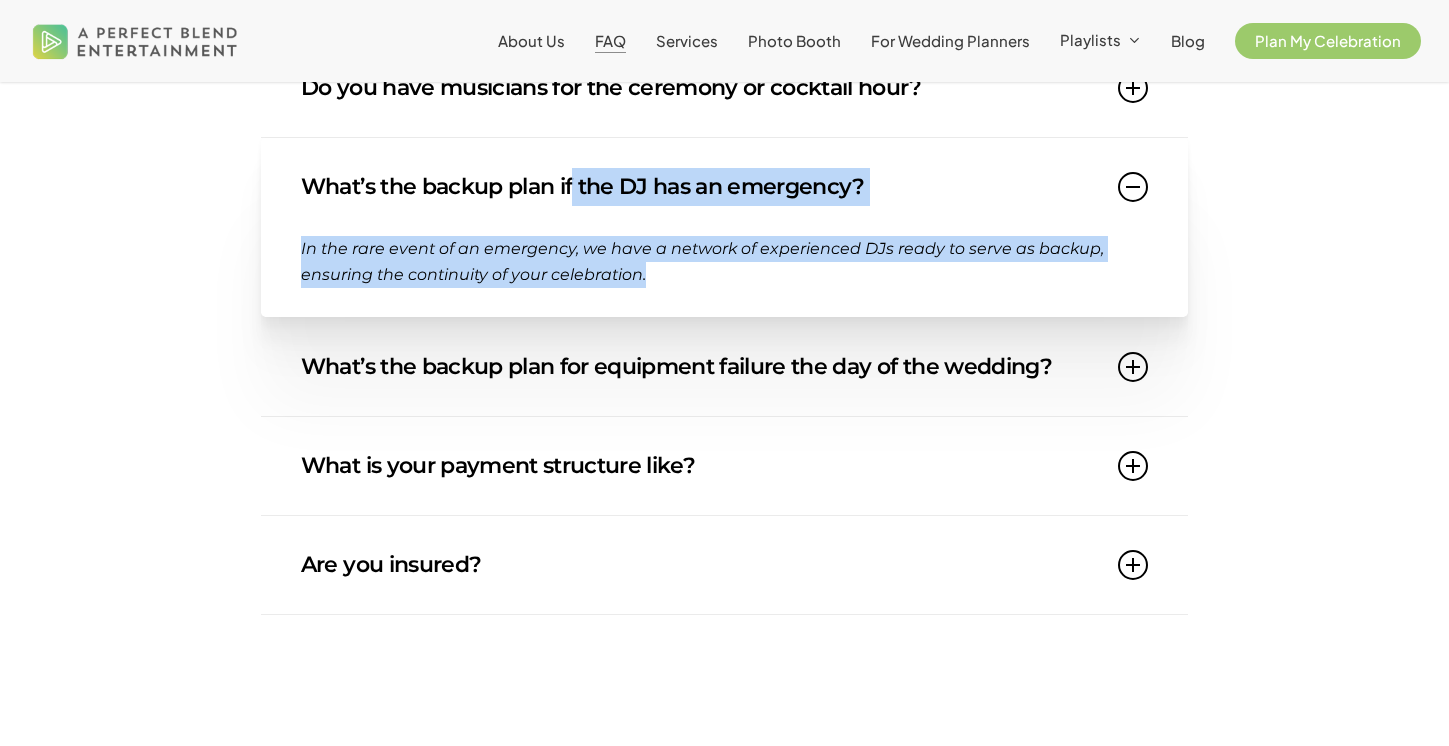 click on "What’s the backup plan if the DJ has an emergency?" at bounding box center (724, 187) 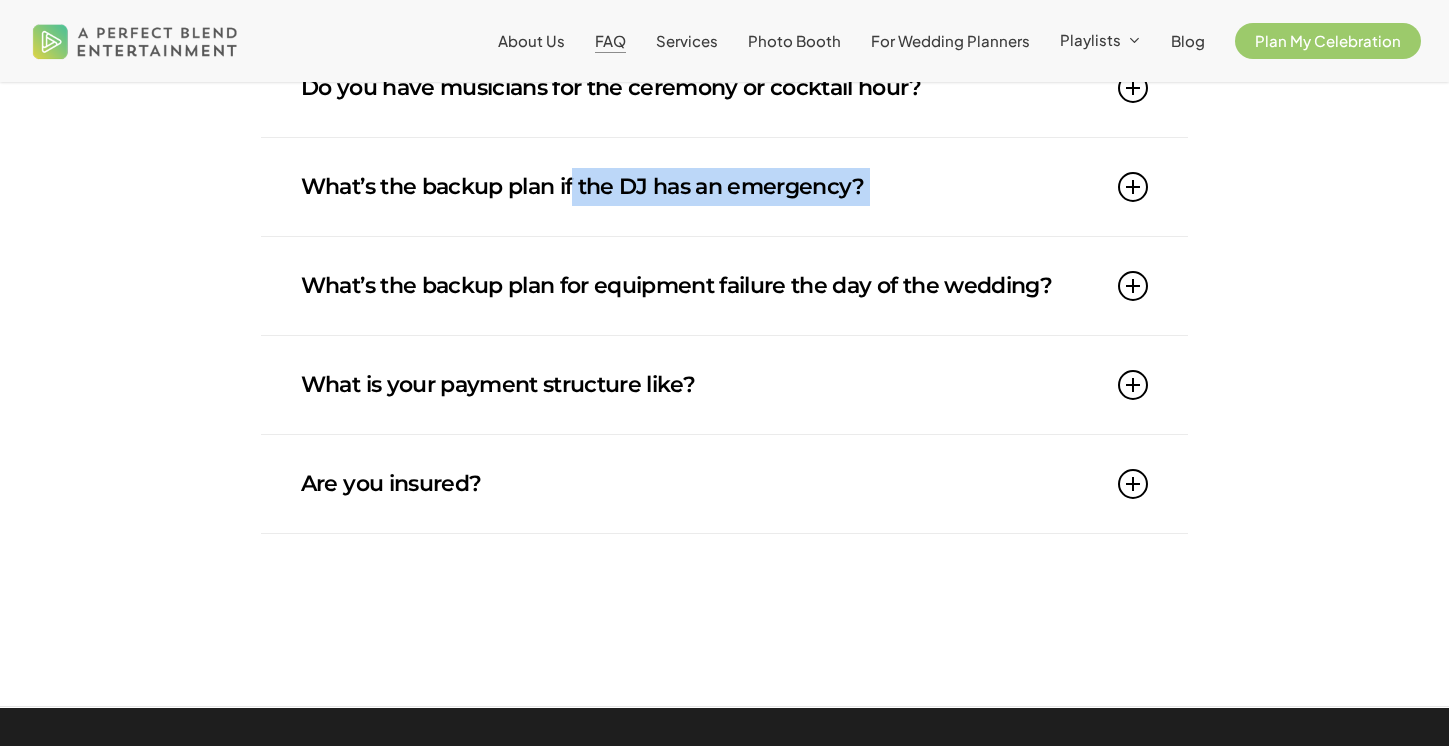 click on "What’s the backup plan if the DJ has an emergency?" at bounding box center (724, 187) 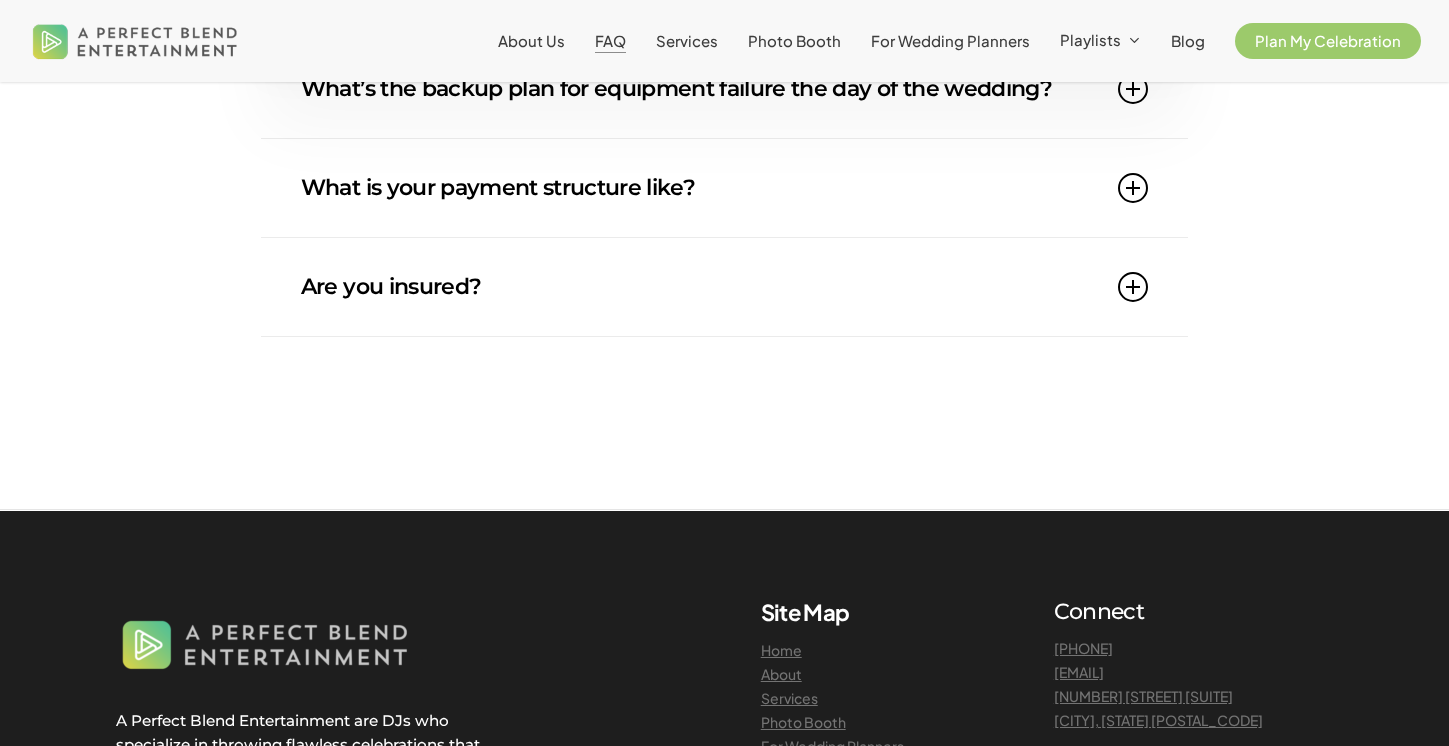 scroll, scrollTop: 2043, scrollLeft: 0, axis: vertical 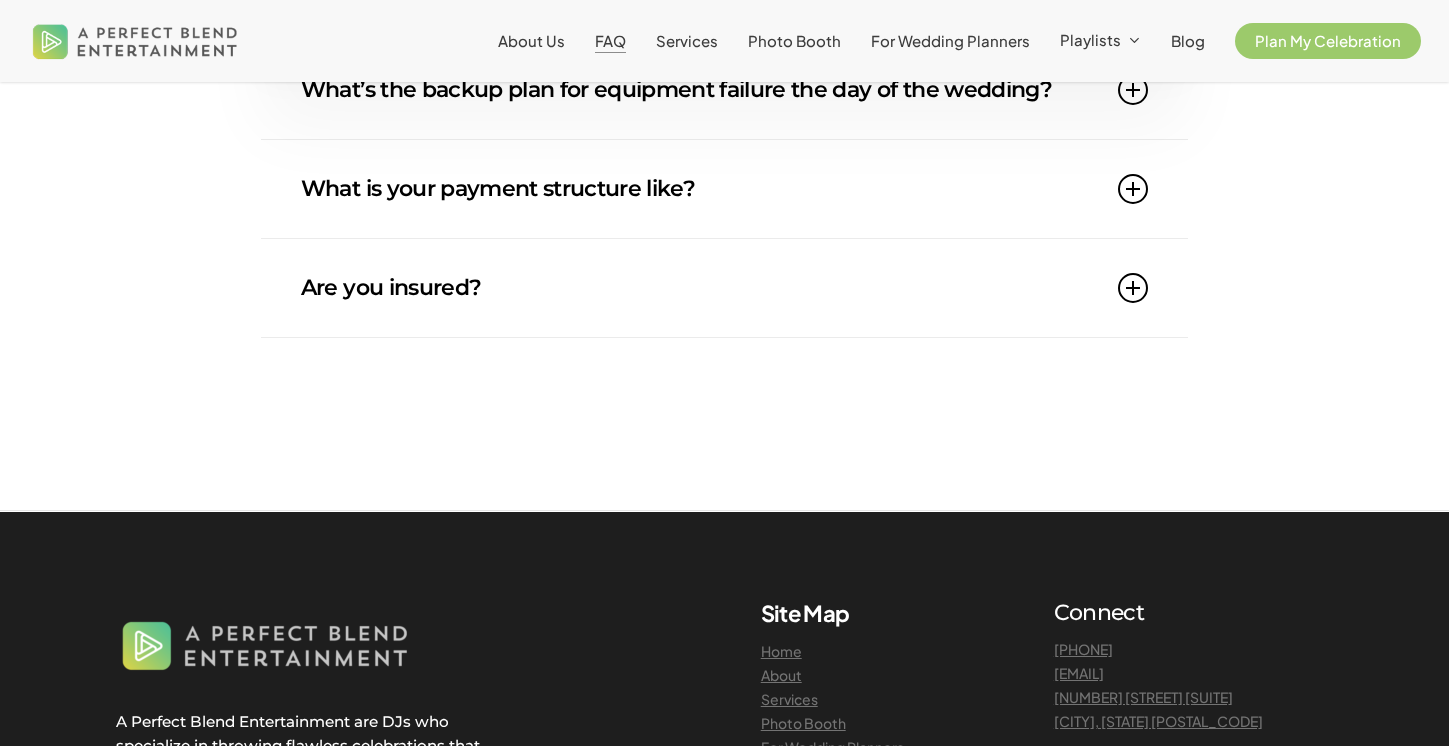 click on "What is your payment structure like?" at bounding box center [724, 189] 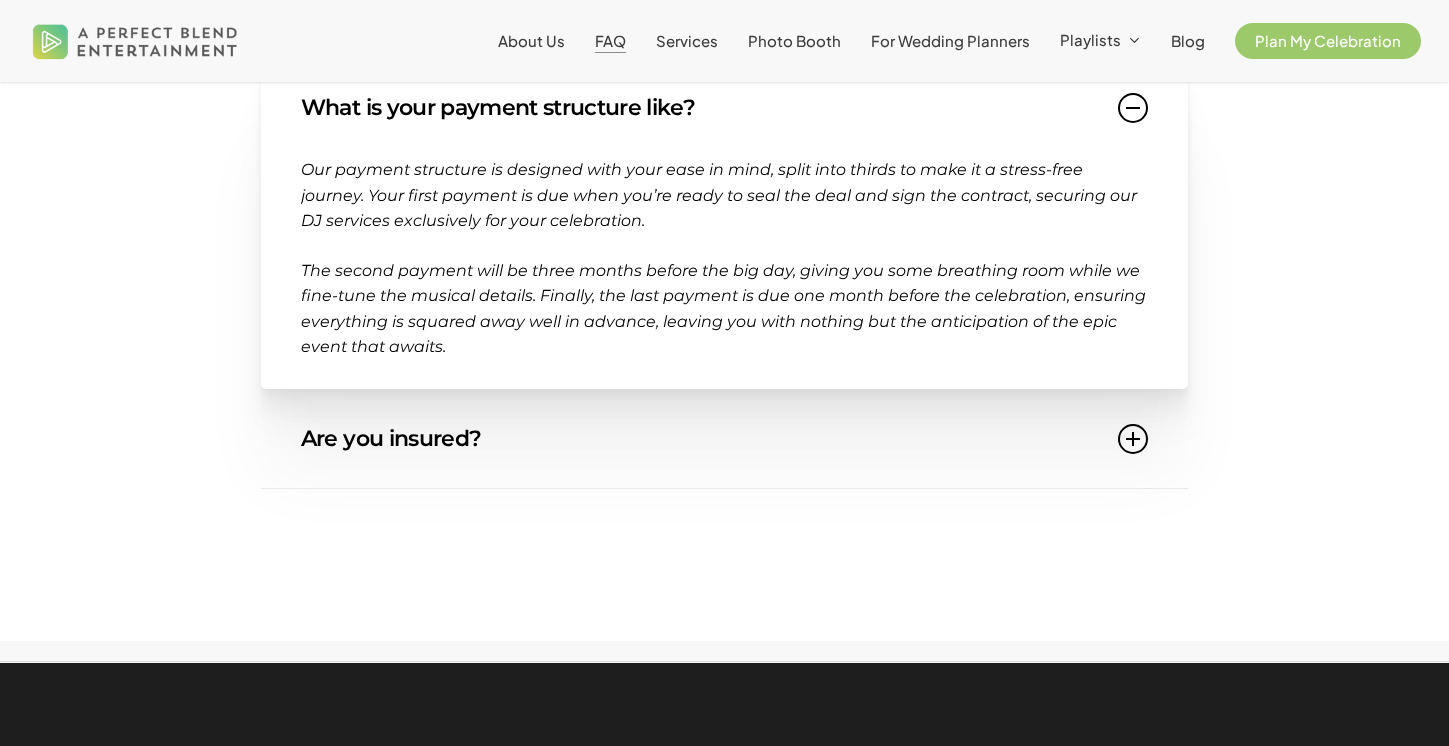 scroll, scrollTop: 2090, scrollLeft: 0, axis: vertical 